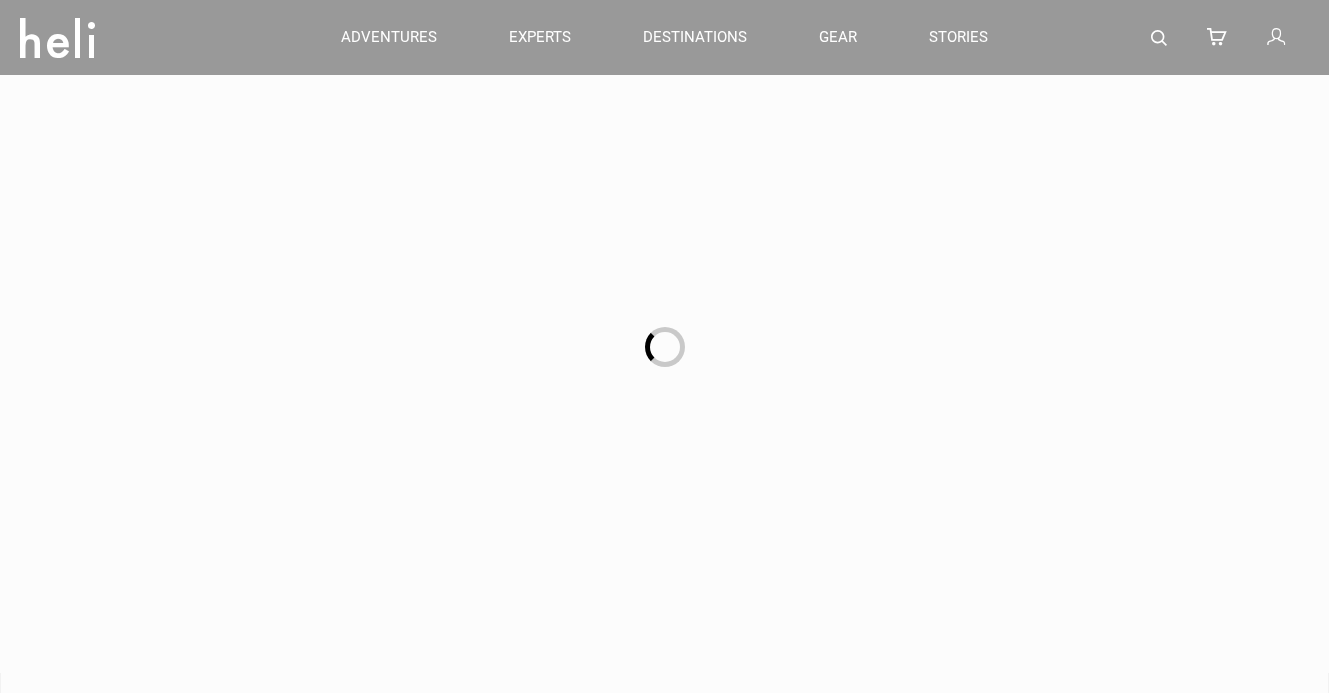 scroll, scrollTop: 0, scrollLeft: 0, axis: both 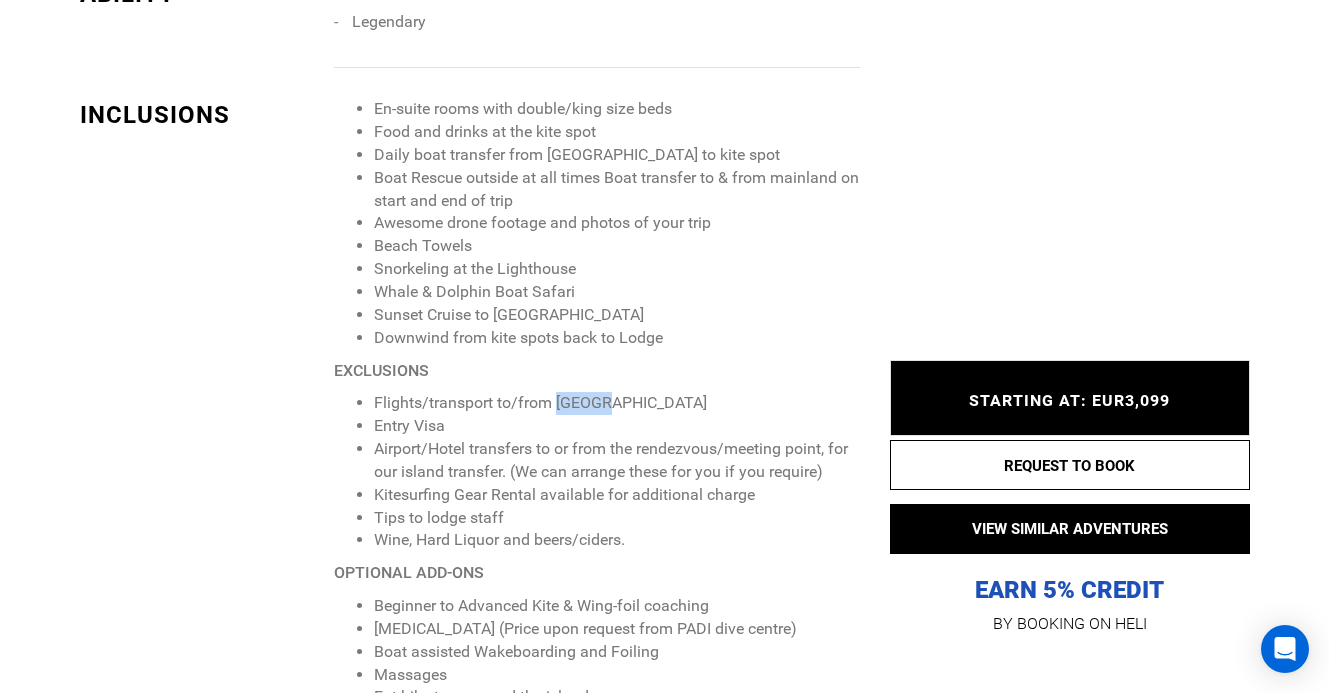 drag, startPoint x: 557, startPoint y: 403, endPoint x: 610, endPoint y: 402, distance: 53.009434 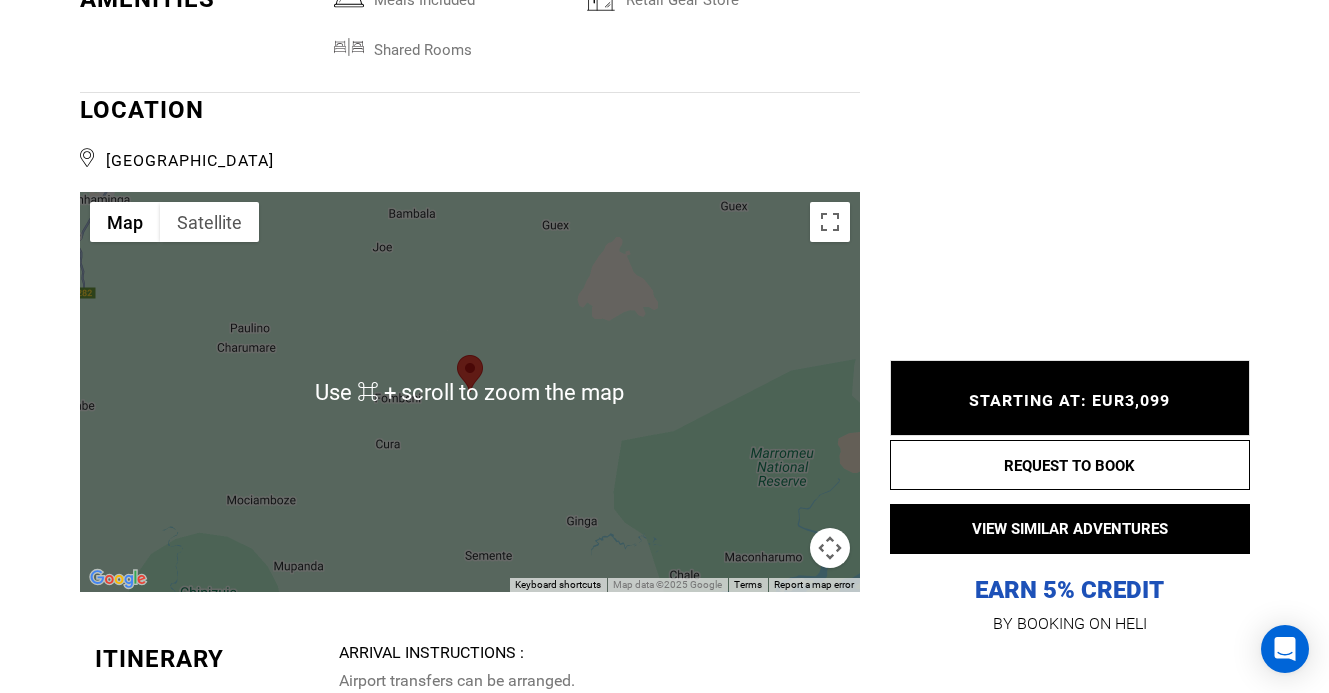 scroll, scrollTop: 4552, scrollLeft: 0, axis: vertical 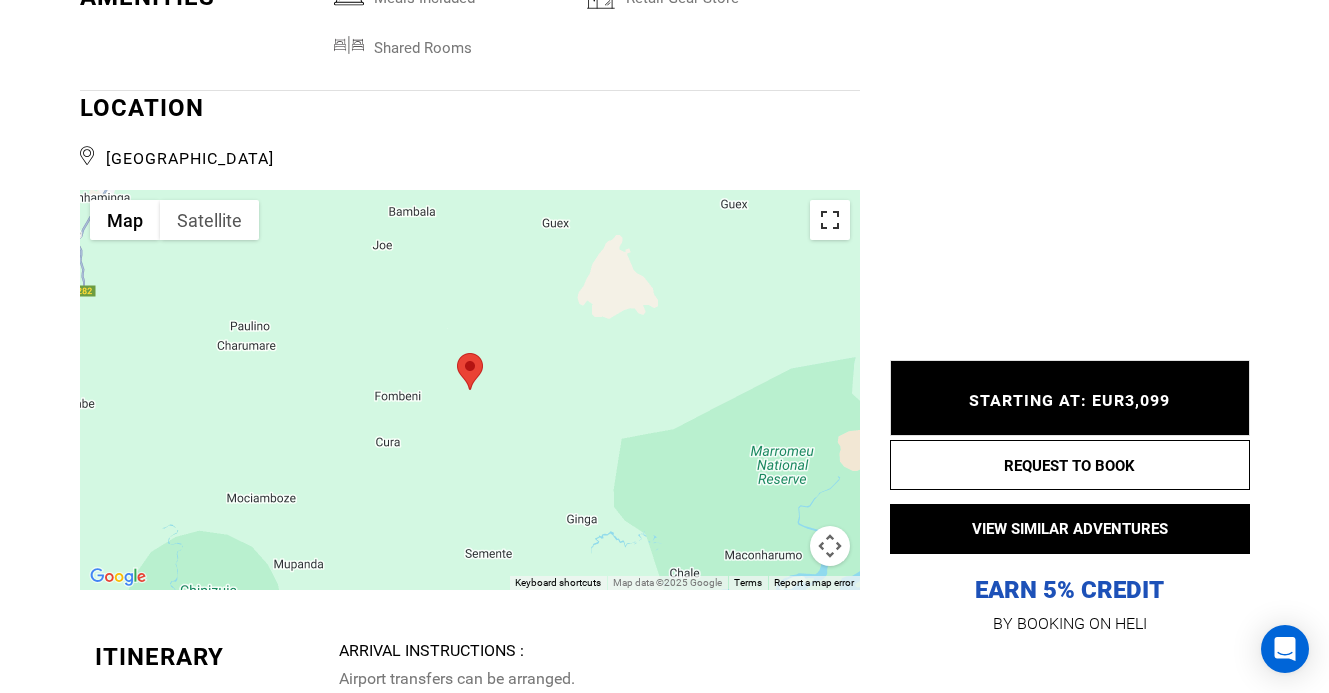 click at bounding box center (830, 220) 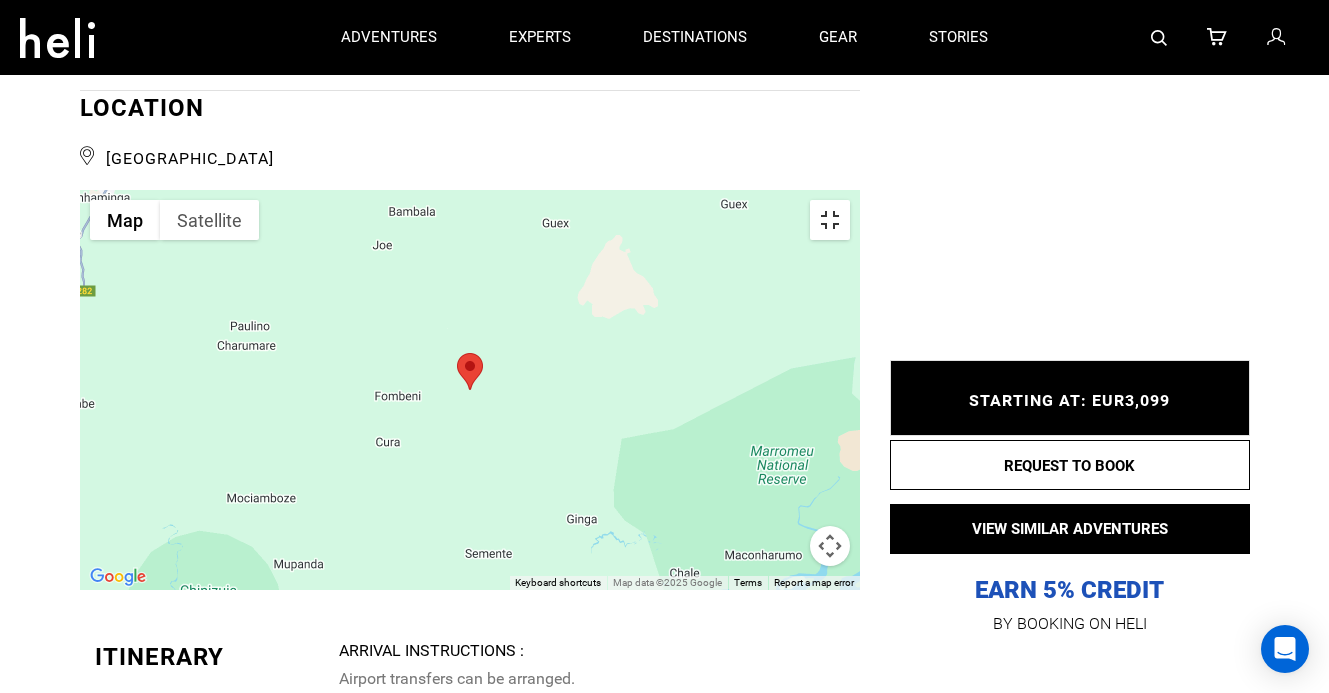 scroll, scrollTop: 0, scrollLeft: 0, axis: both 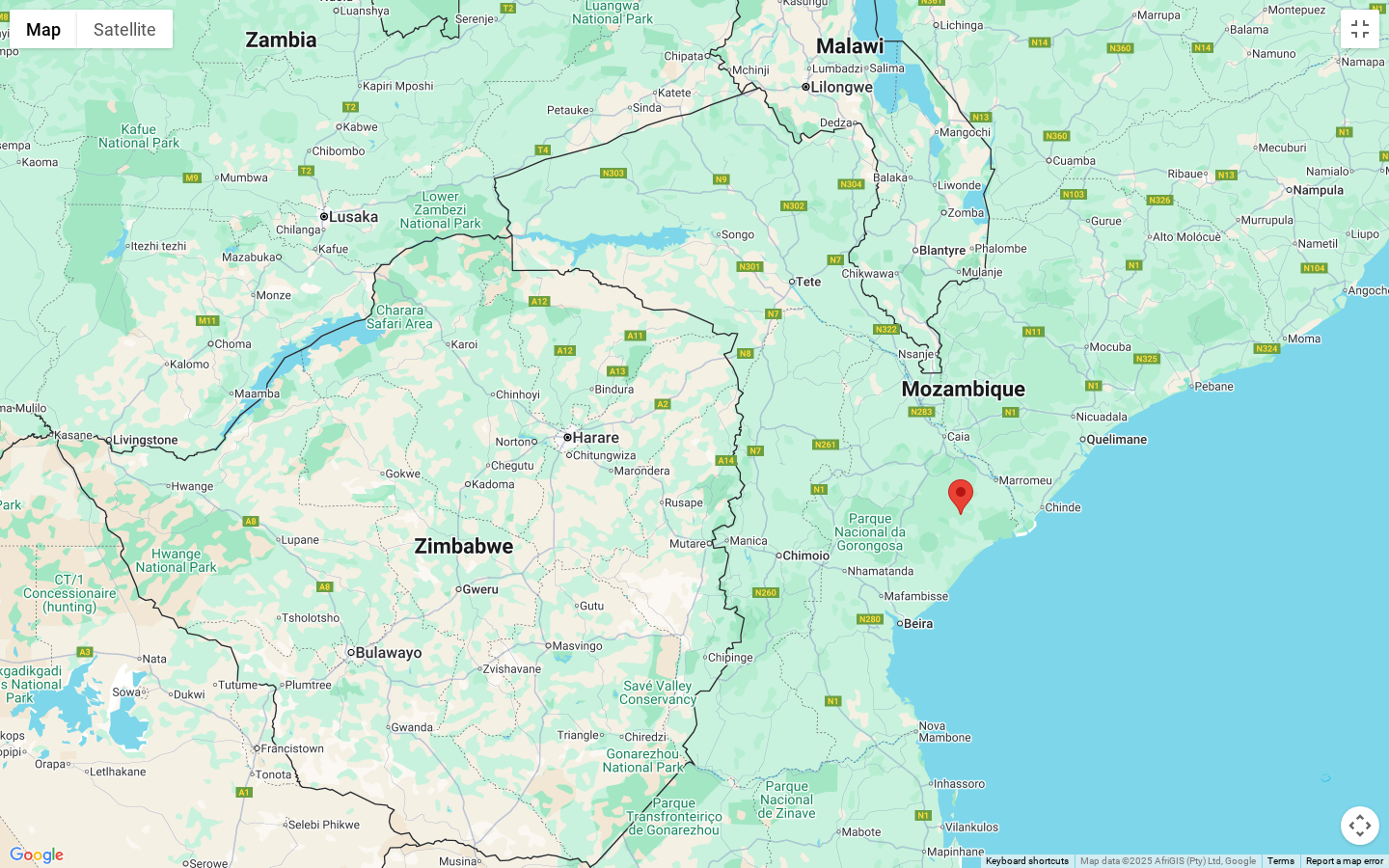 drag, startPoint x: 1321, startPoint y: 739, endPoint x: 1054, endPoint y: 560, distance: 321.4498 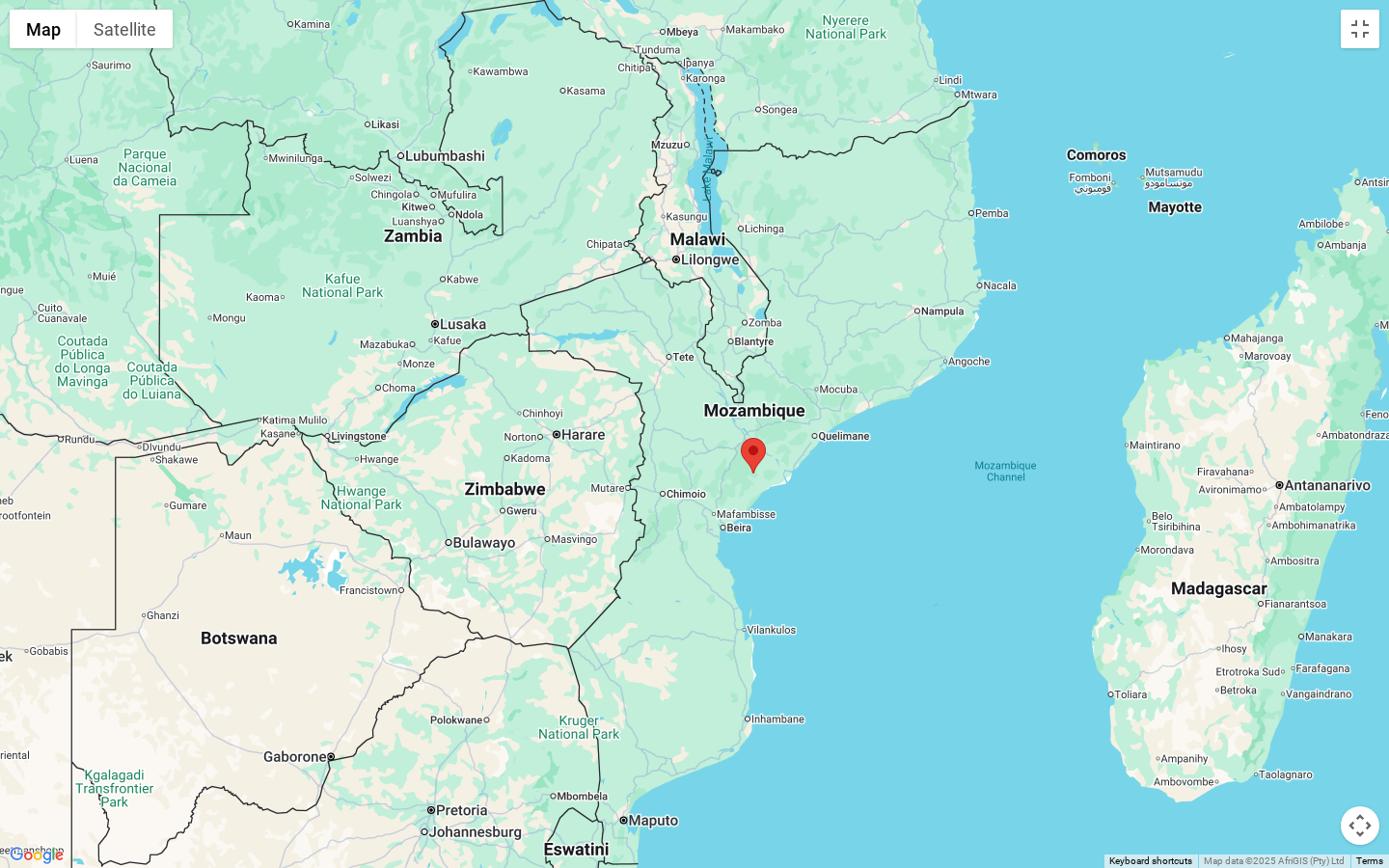 drag, startPoint x: 1031, startPoint y: 577, endPoint x: 698, endPoint y: 335, distance: 411.64669 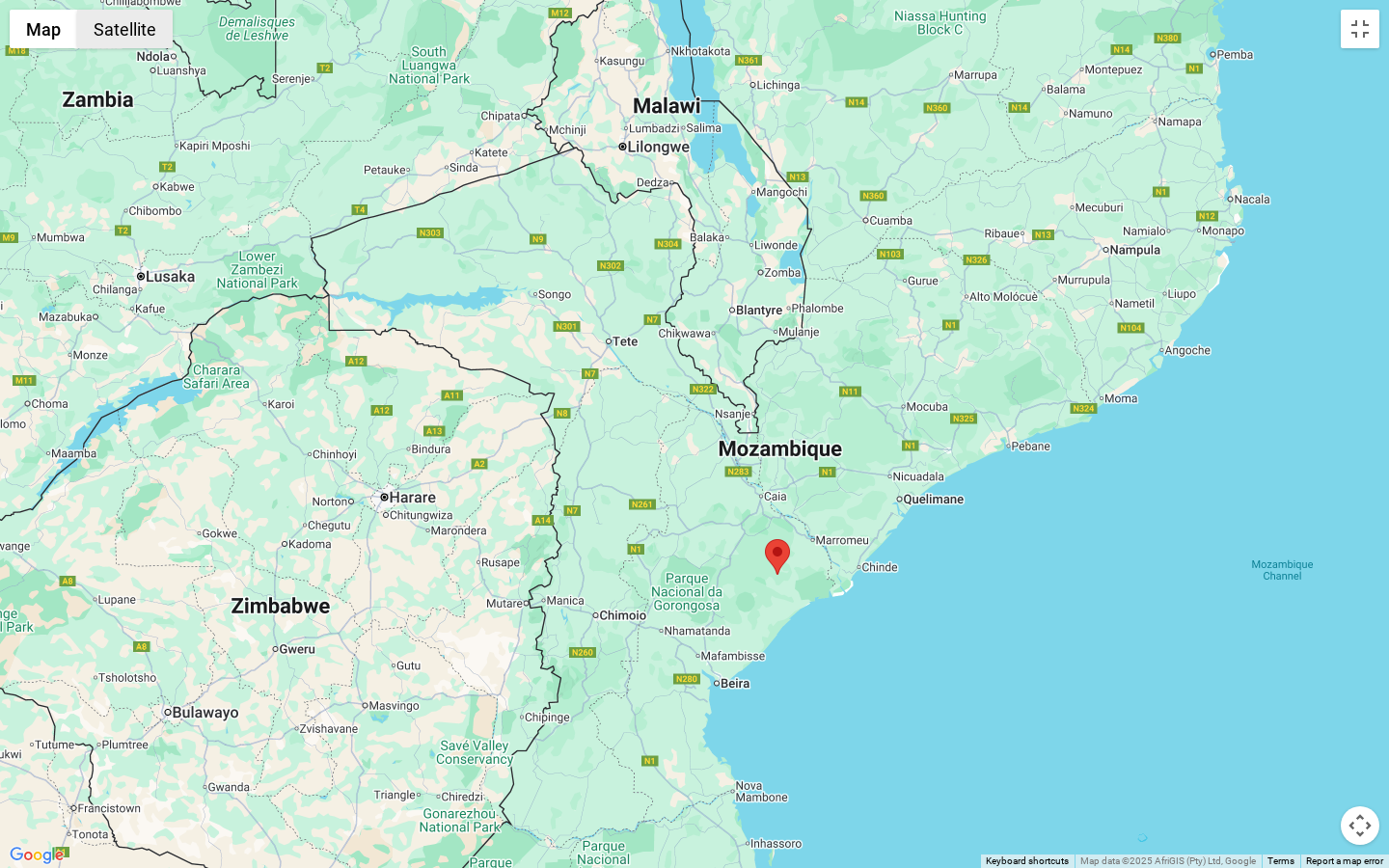 drag, startPoint x: 129, startPoint y: 20, endPoint x: 129, endPoint y: 773, distance: 753 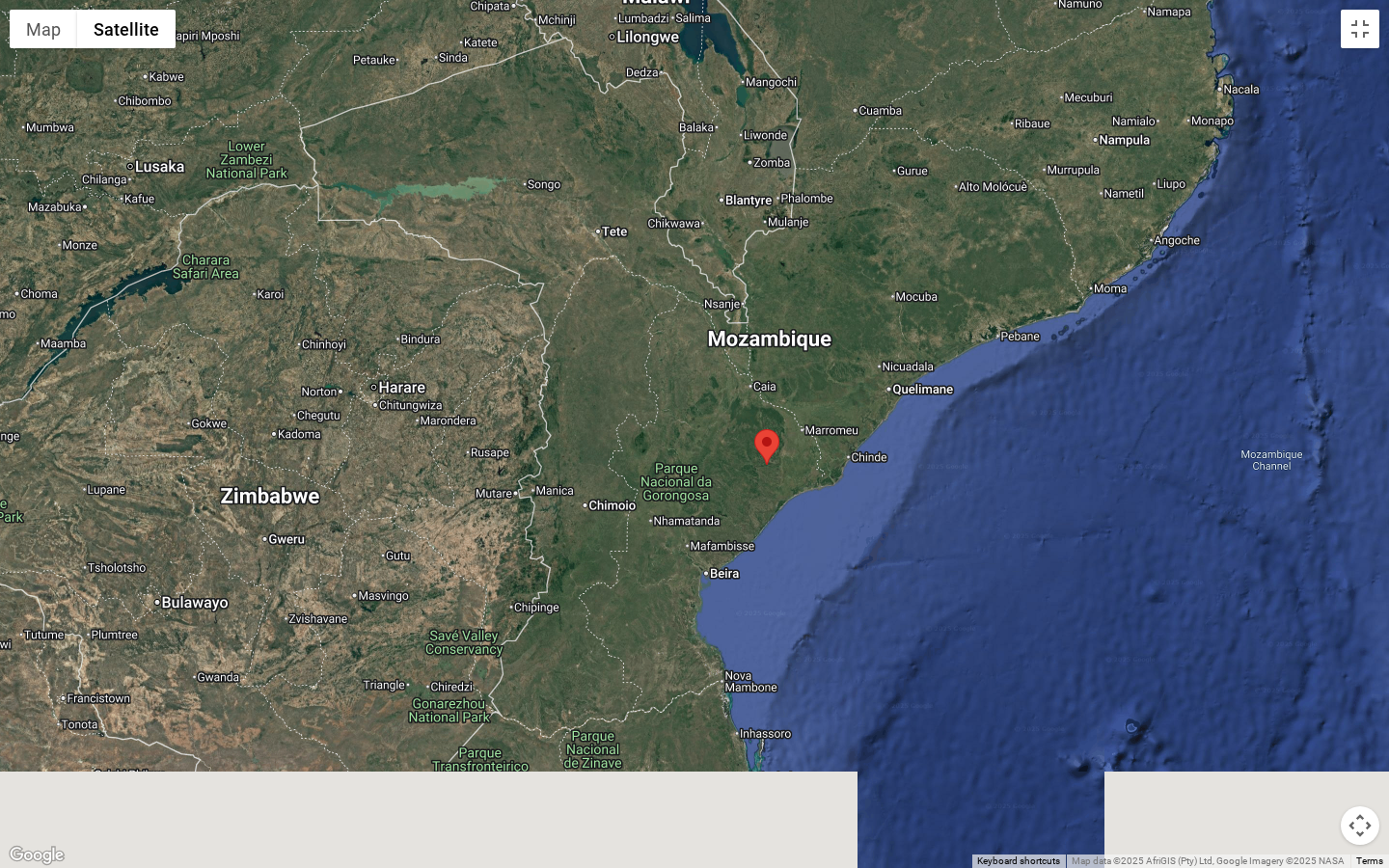drag, startPoint x: 715, startPoint y: 510, endPoint x: 704, endPoint y: 397, distance: 113.53414 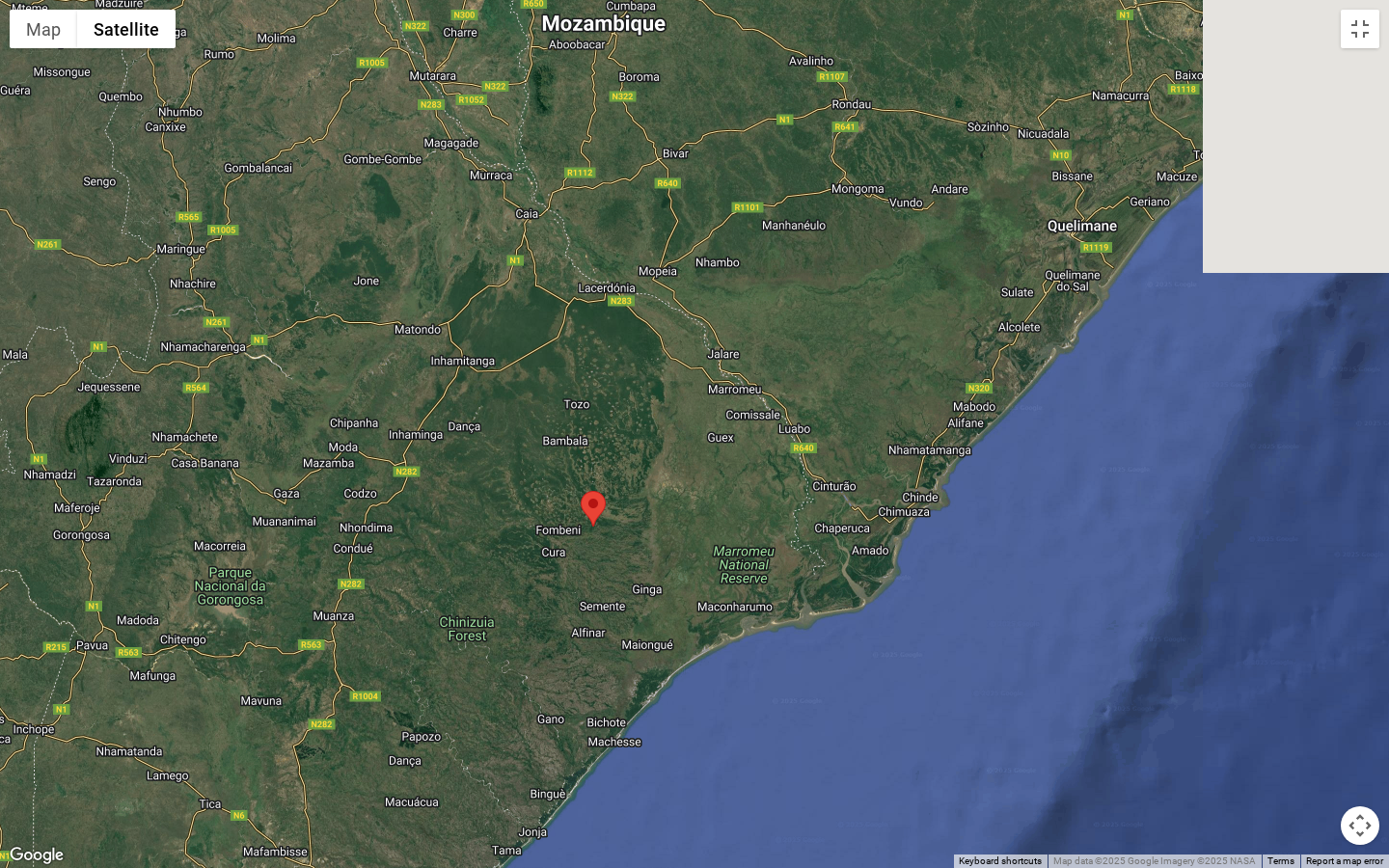 drag, startPoint x: 672, startPoint y: 436, endPoint x: 286, endPoint y: 357, distance: 394.0013 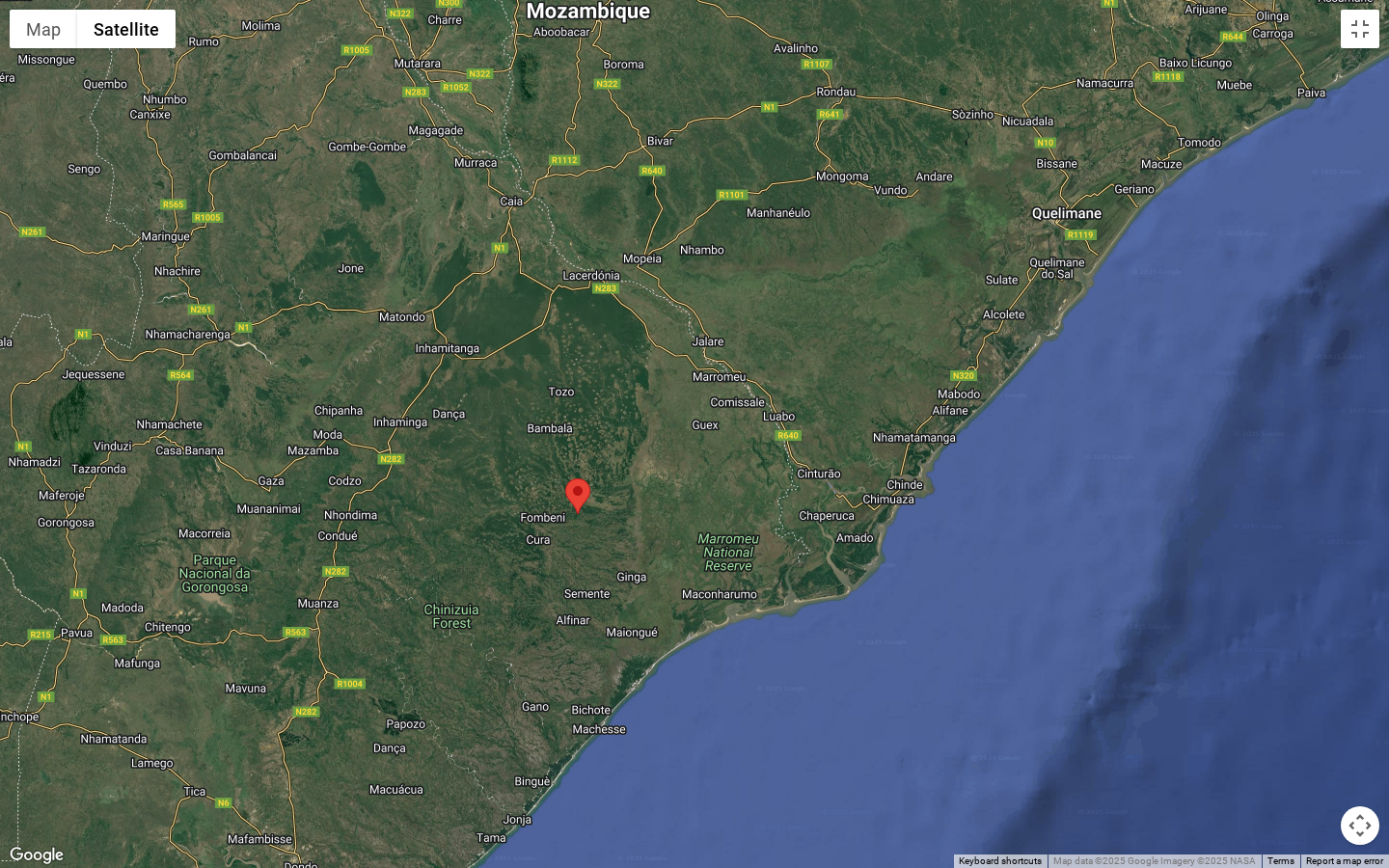 click at bounding box center (694, 434) 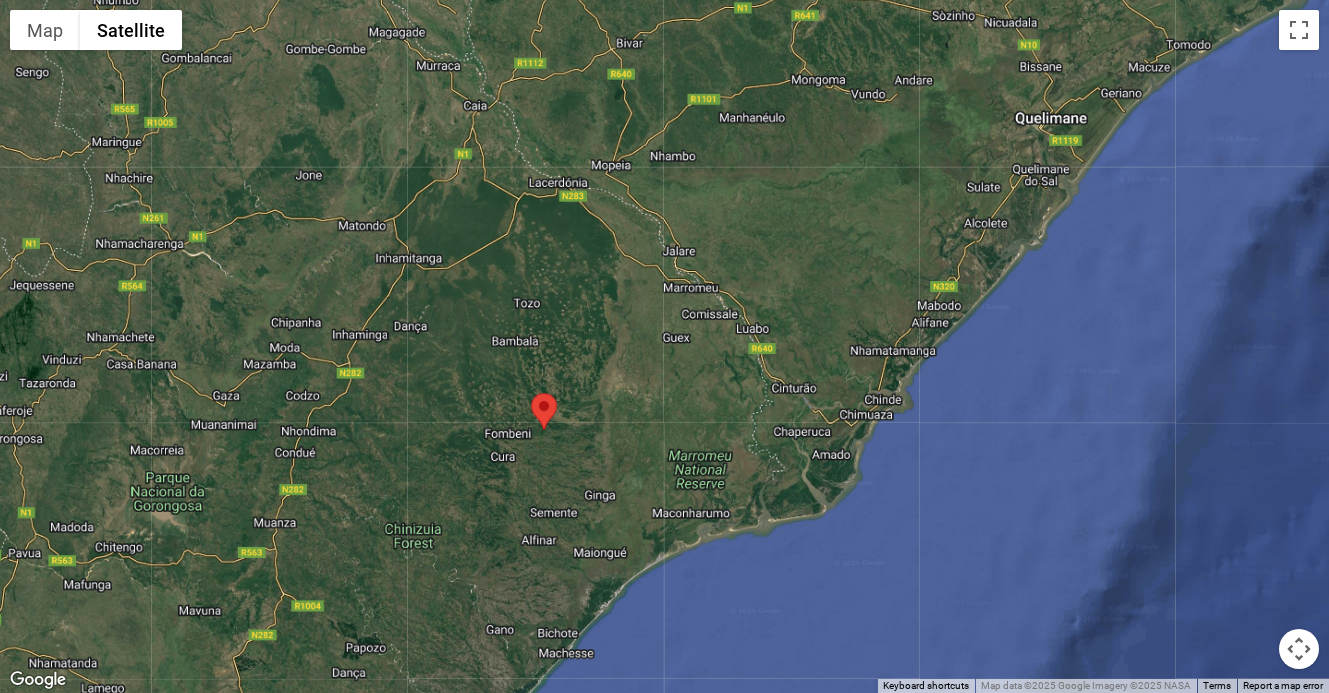 scroll, scrollTop: 487, scrollLeft: 0, axis: vertical 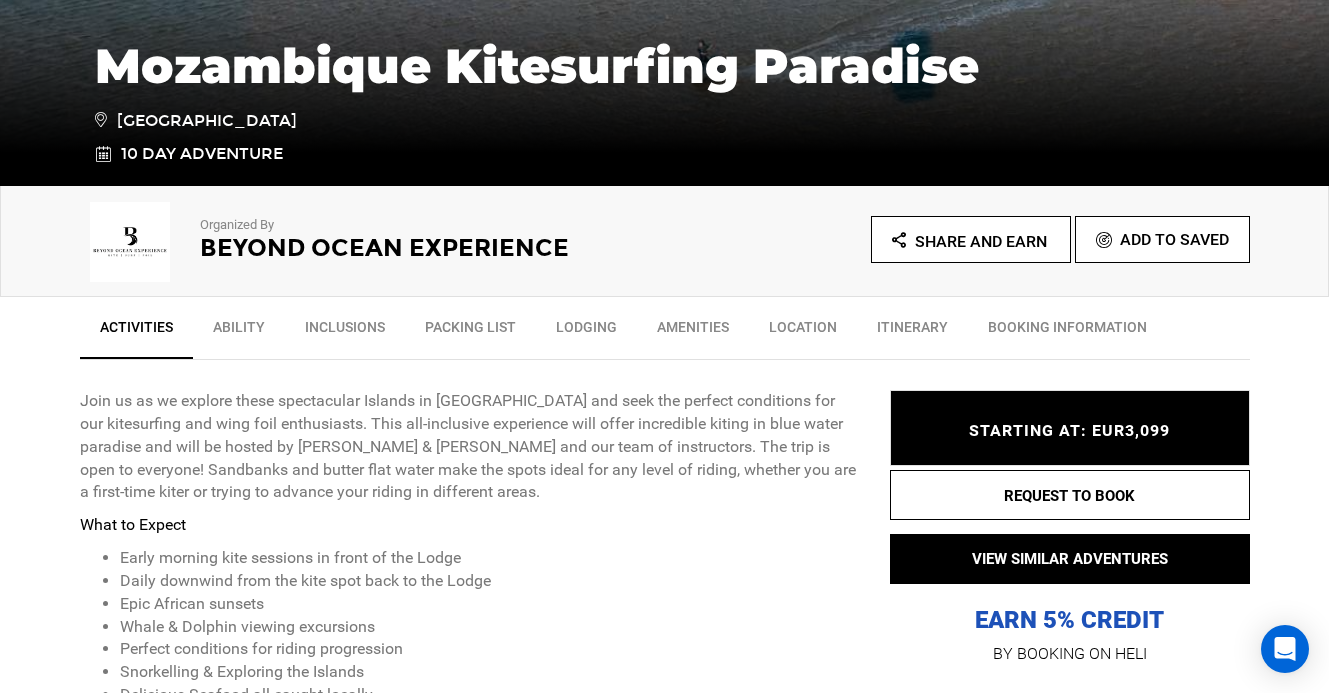 click on "Ability" at bounding box center [239, 332] 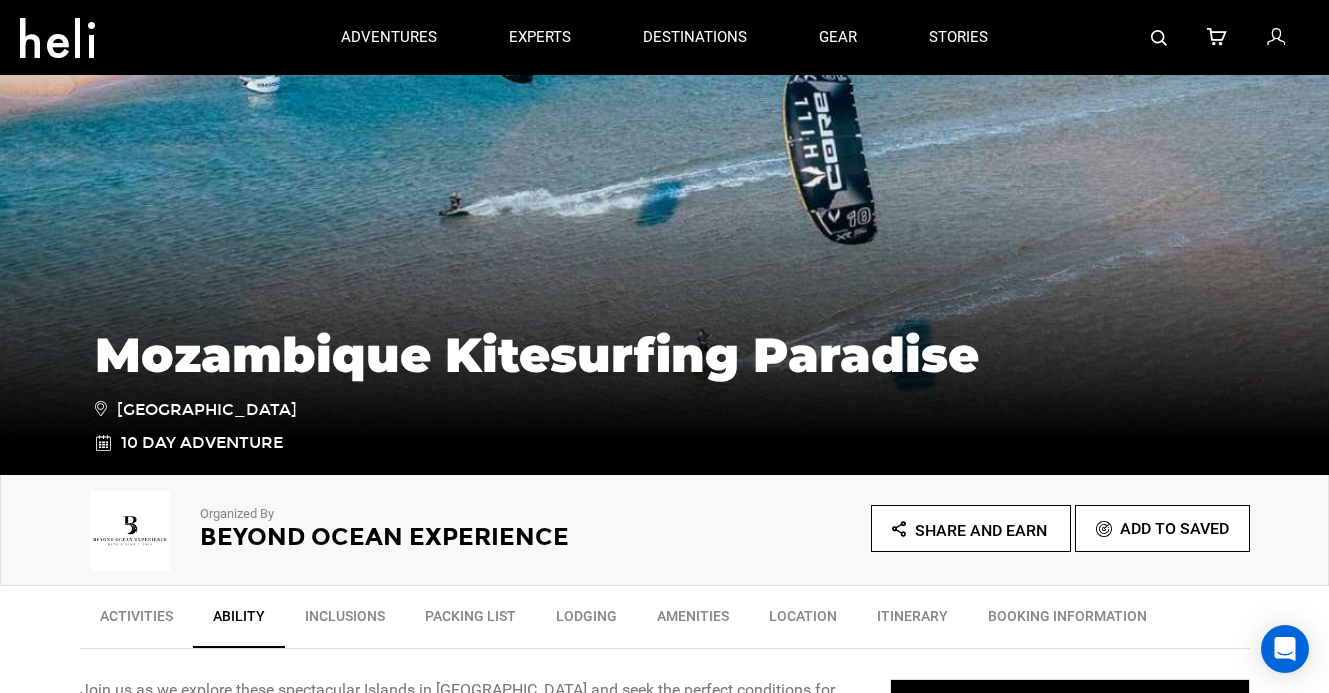scroll, scrollTop: 322, scrollLeft: 0, axis: vertical 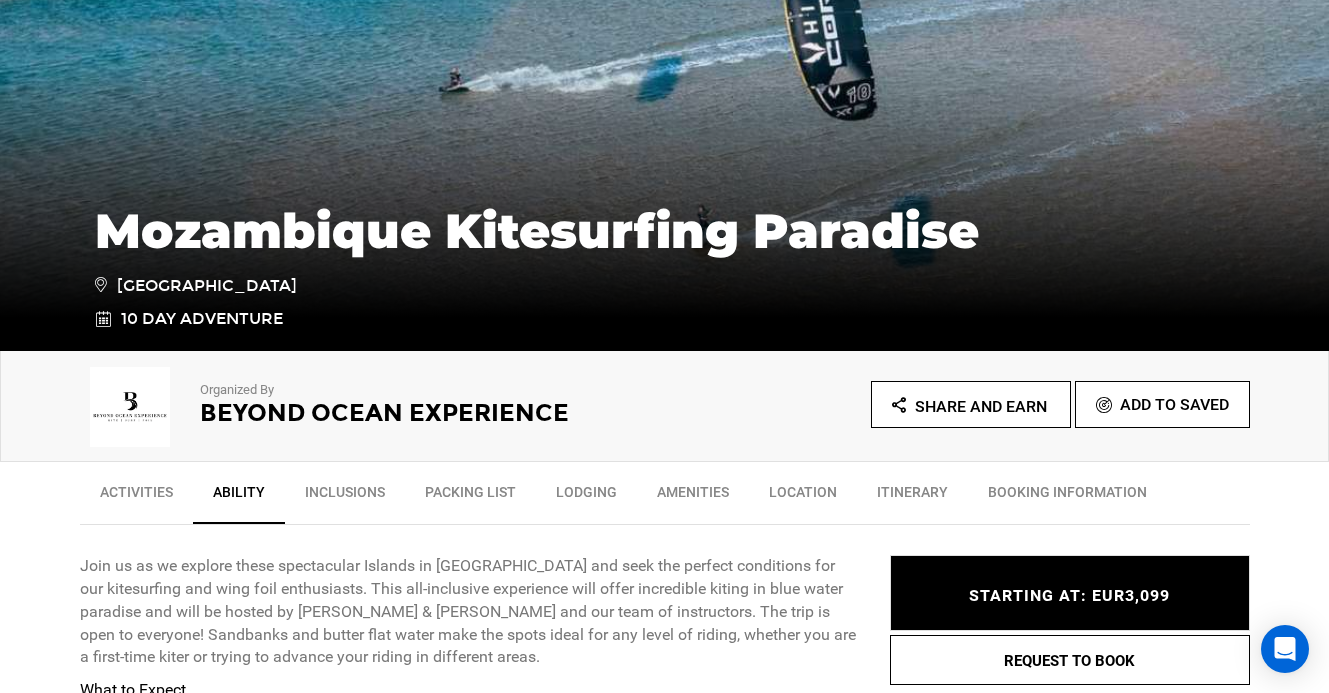 click on "Itinerary" at bounding box center (912, 497) 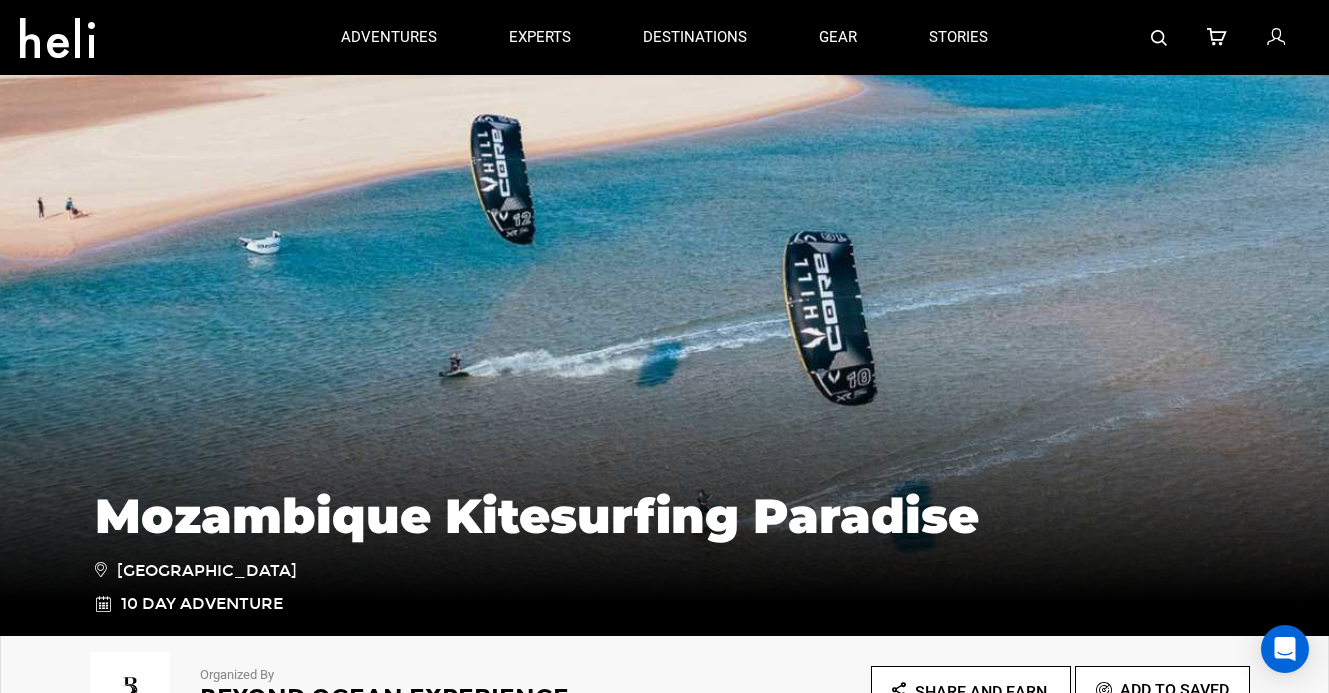 scroll, scrollTop: 0, scrollLeft: 0, axis: both 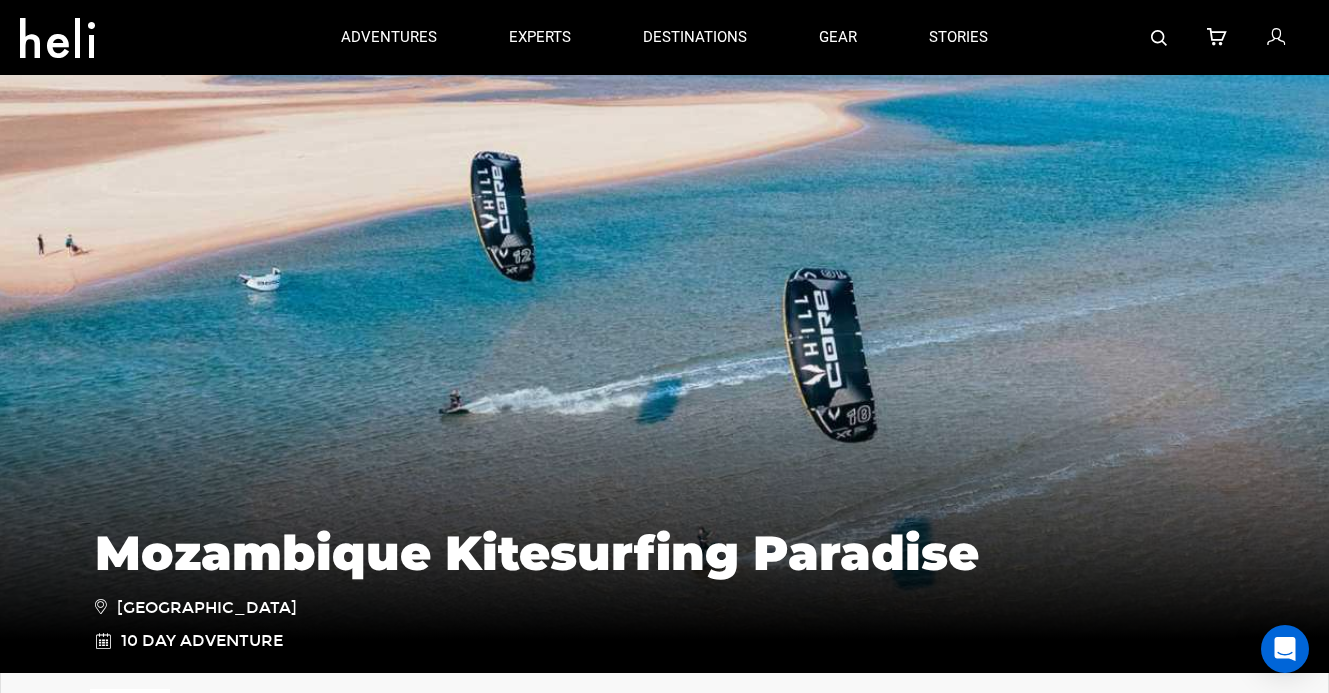 click at bounding box center [162, 38] 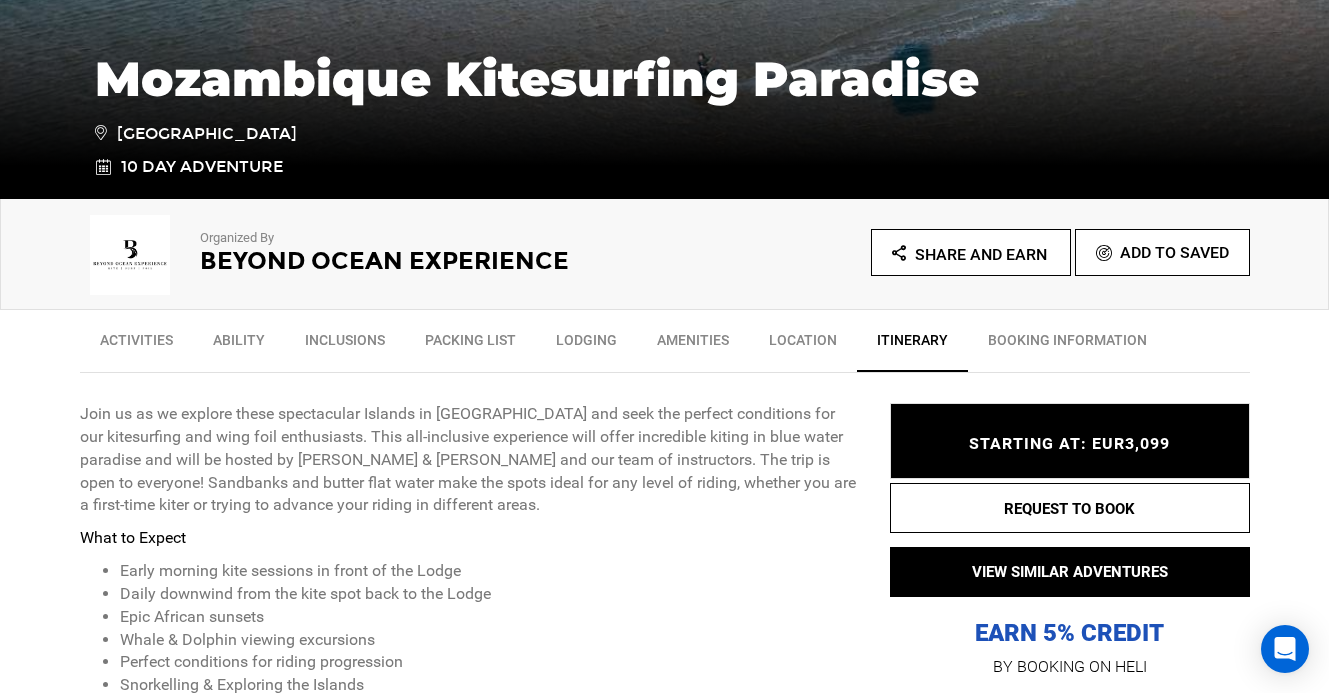 scroll, scrollTop: 476, scrollLeft: 0, axis: vertical 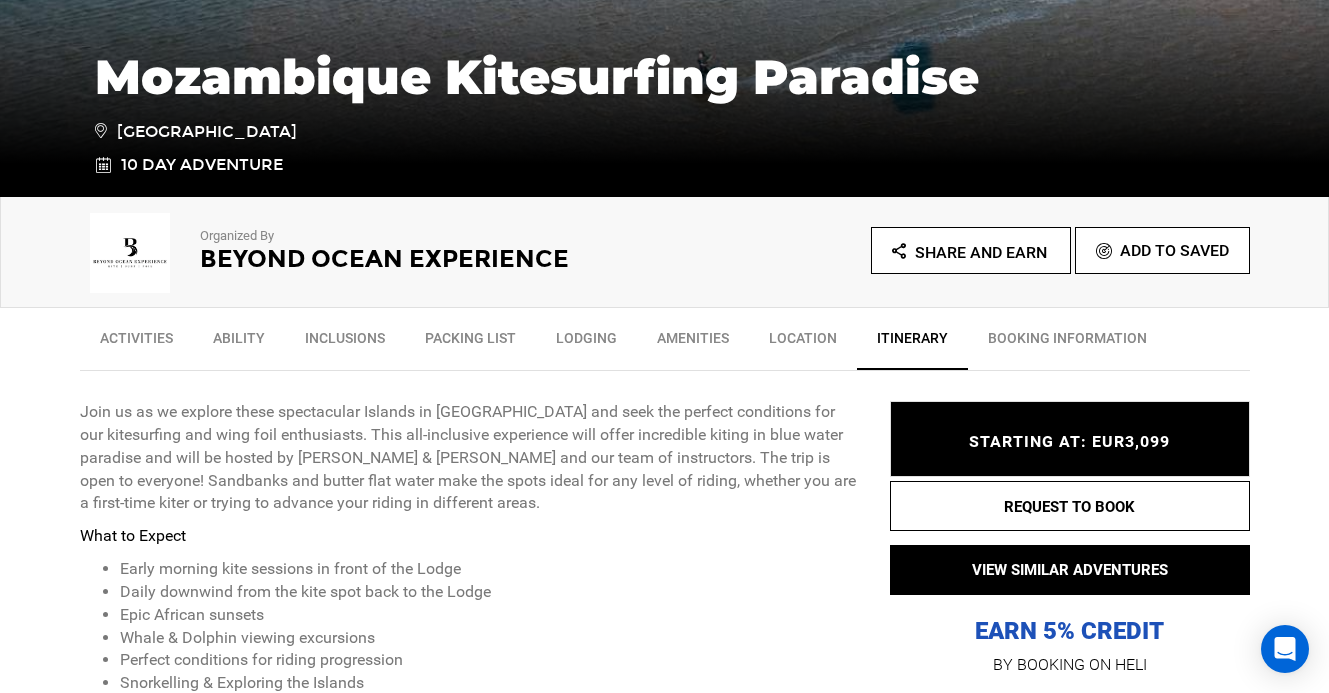 click on "Location" at bounding box center [803, 343] 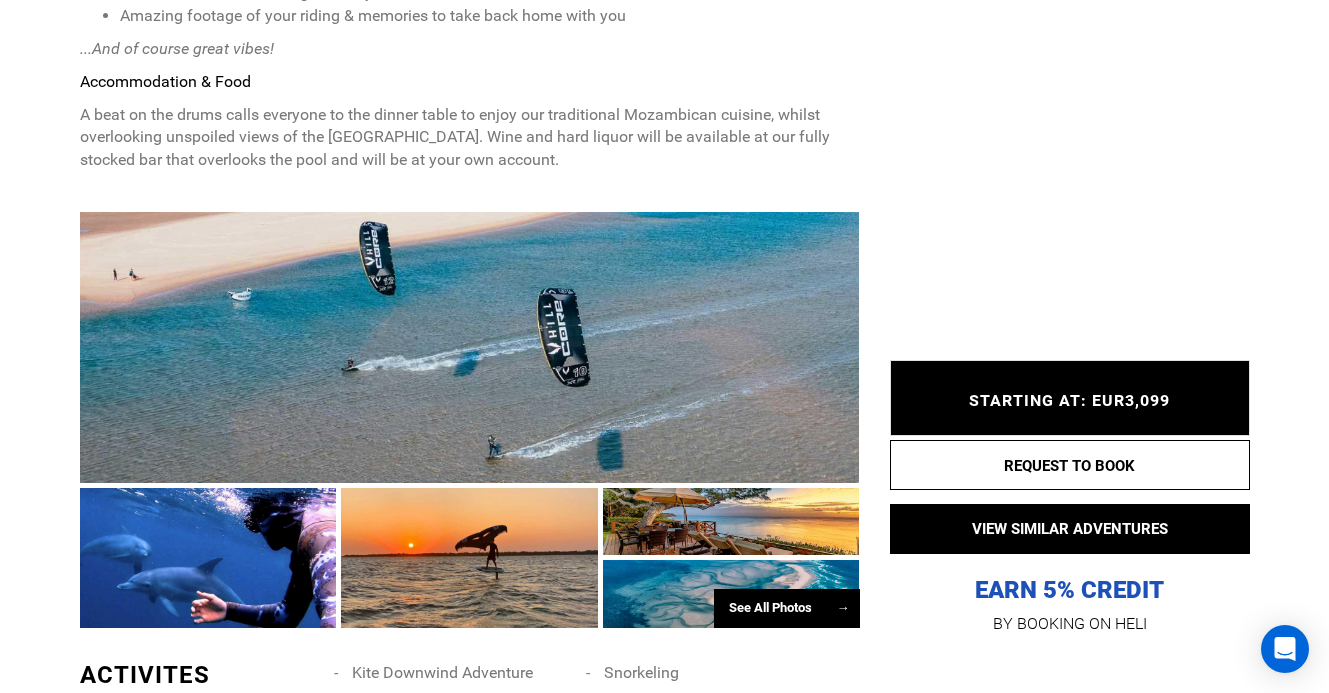 scroll, scrollTop: 1291, scrollLeft: 0, axis: vertical 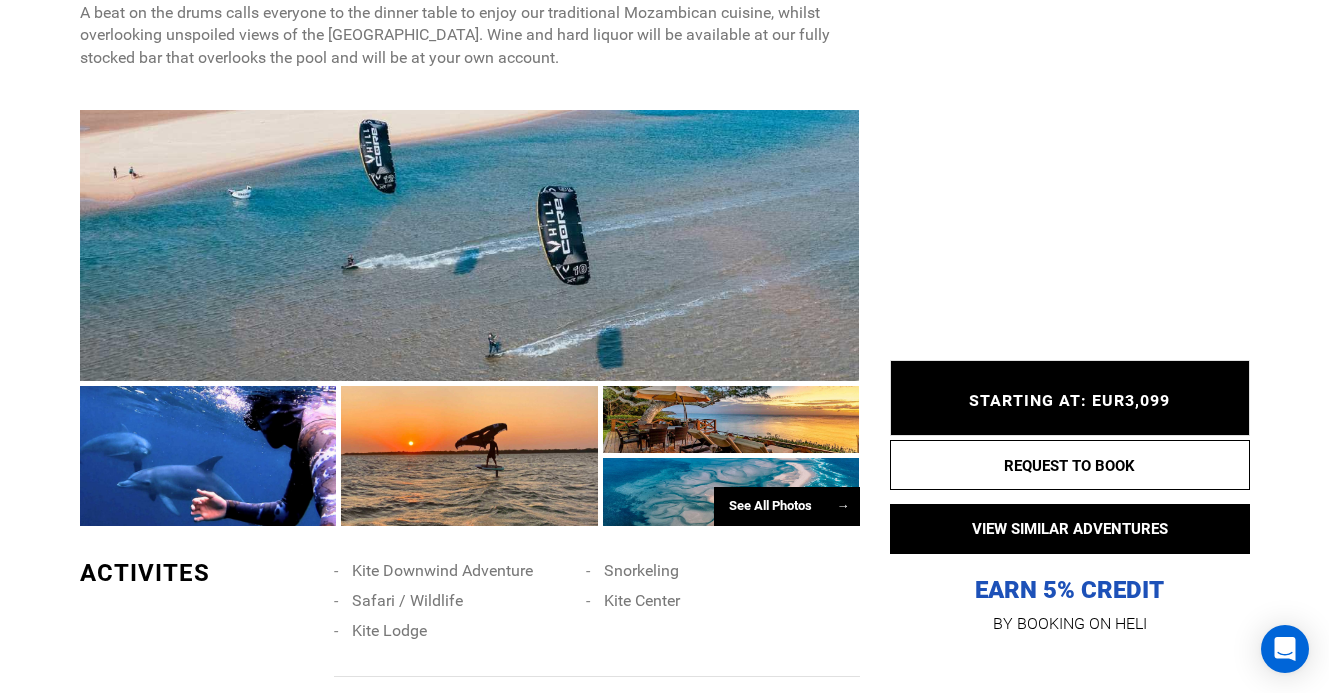click on "See All Photos →" at bounding box center (787, 506) 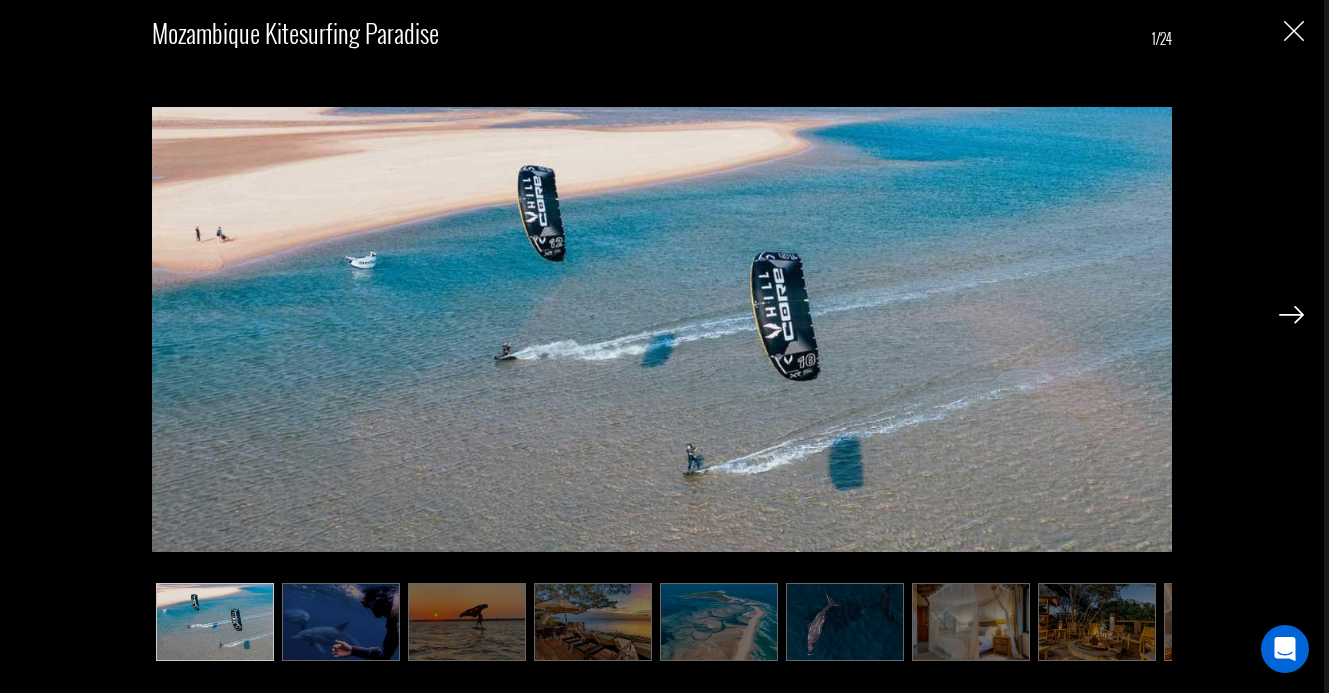 click at bounding box center [1291, 315] 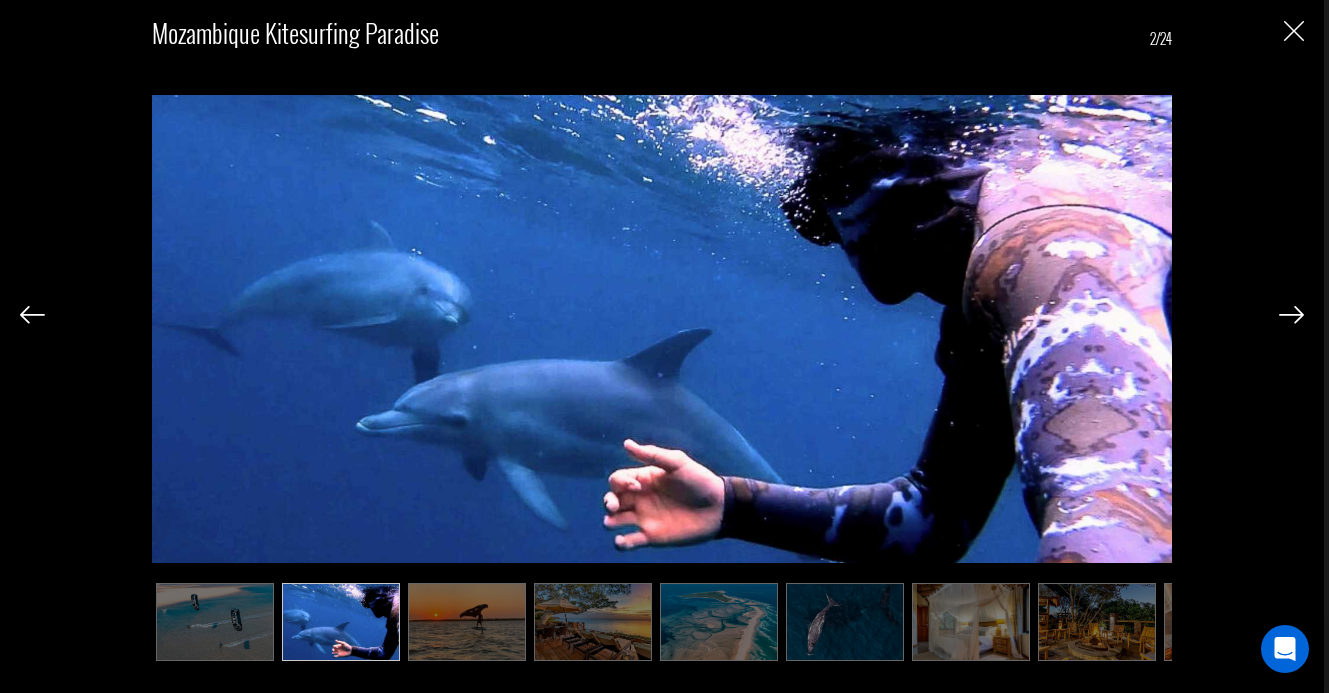 click at bounding box center (1291, 315) 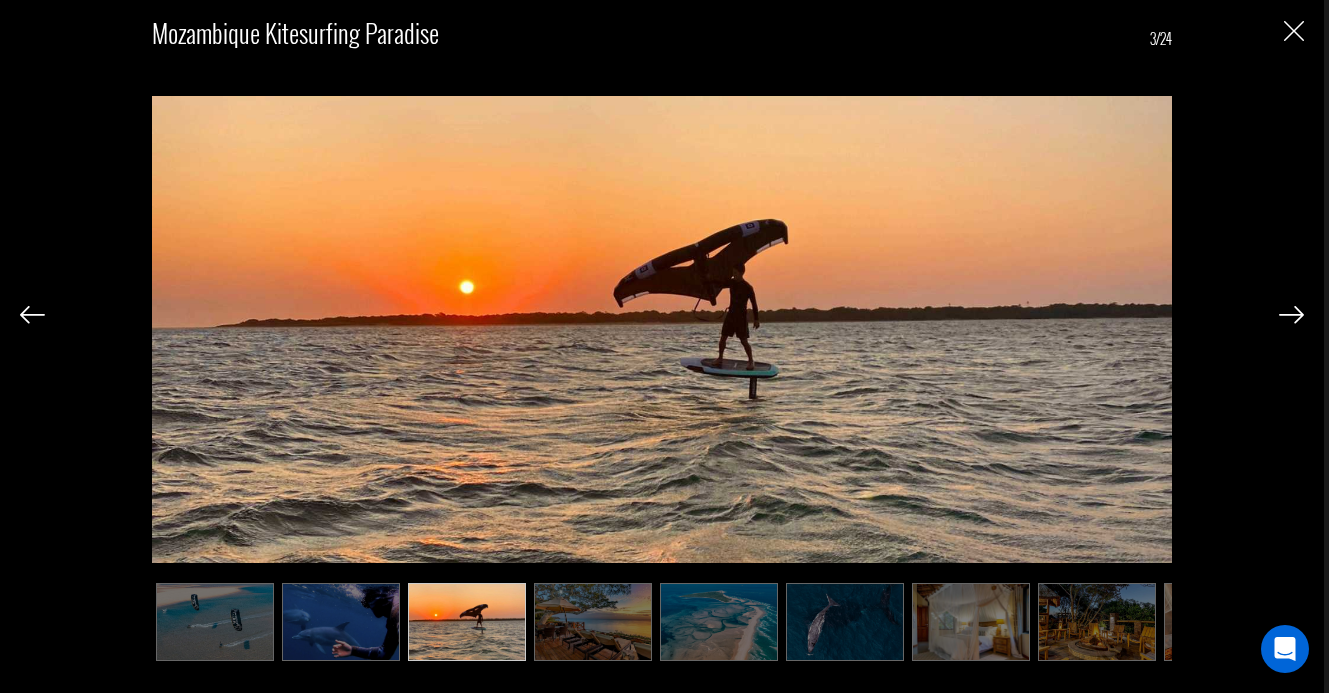click at bounding box center (1291, 315) 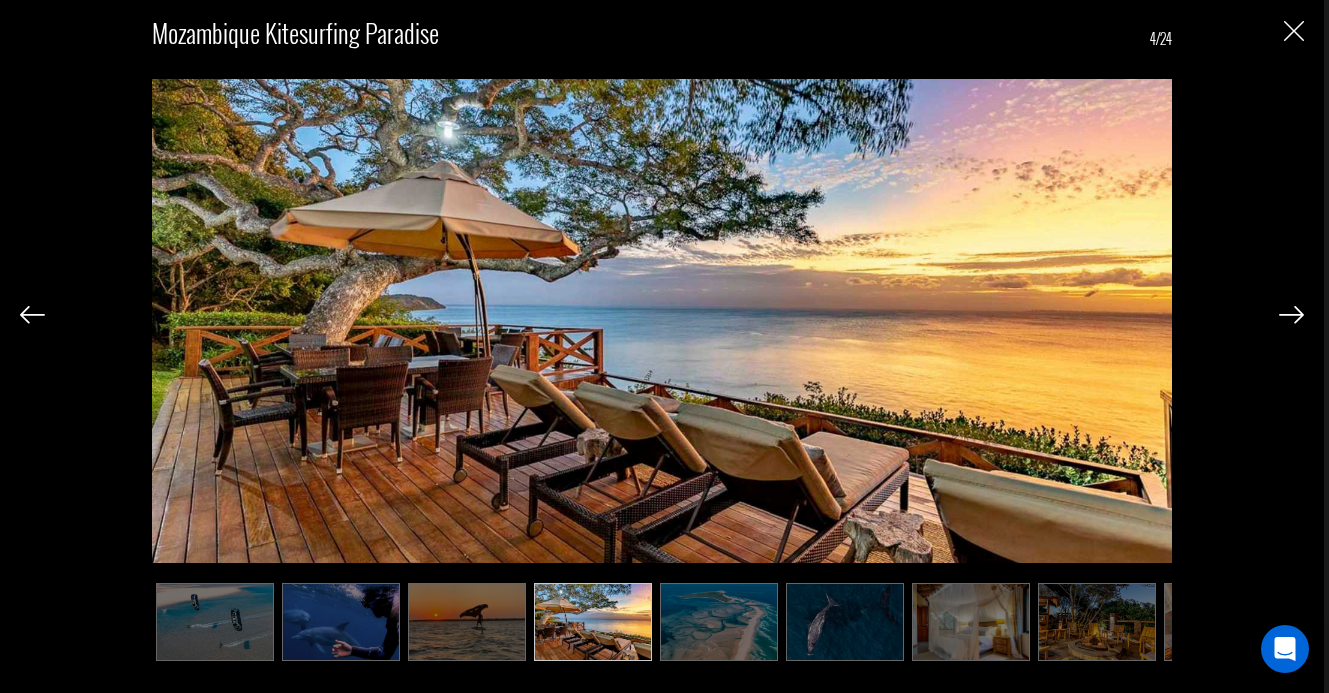 click at bounding box center (1291, 315) 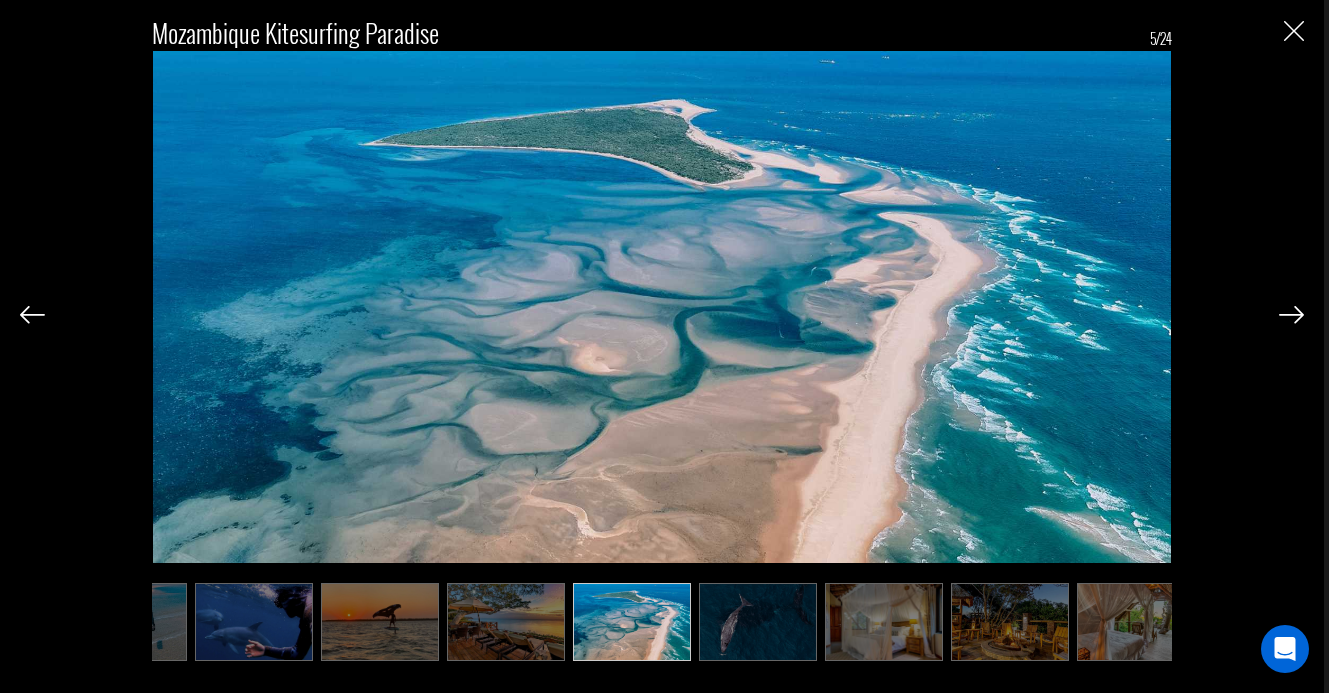 scroll, scrollTop: 0, scrollLeft: 100, axis: horizontal 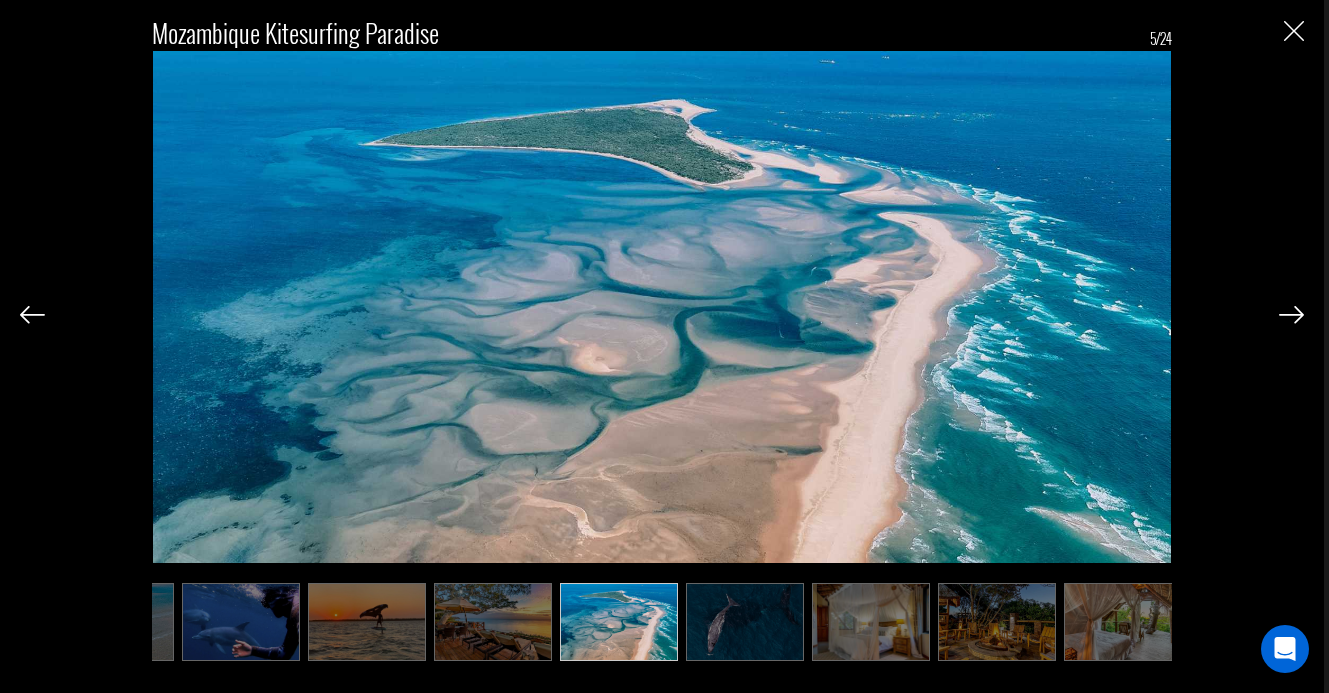 click at bounding box center (1291, 315) 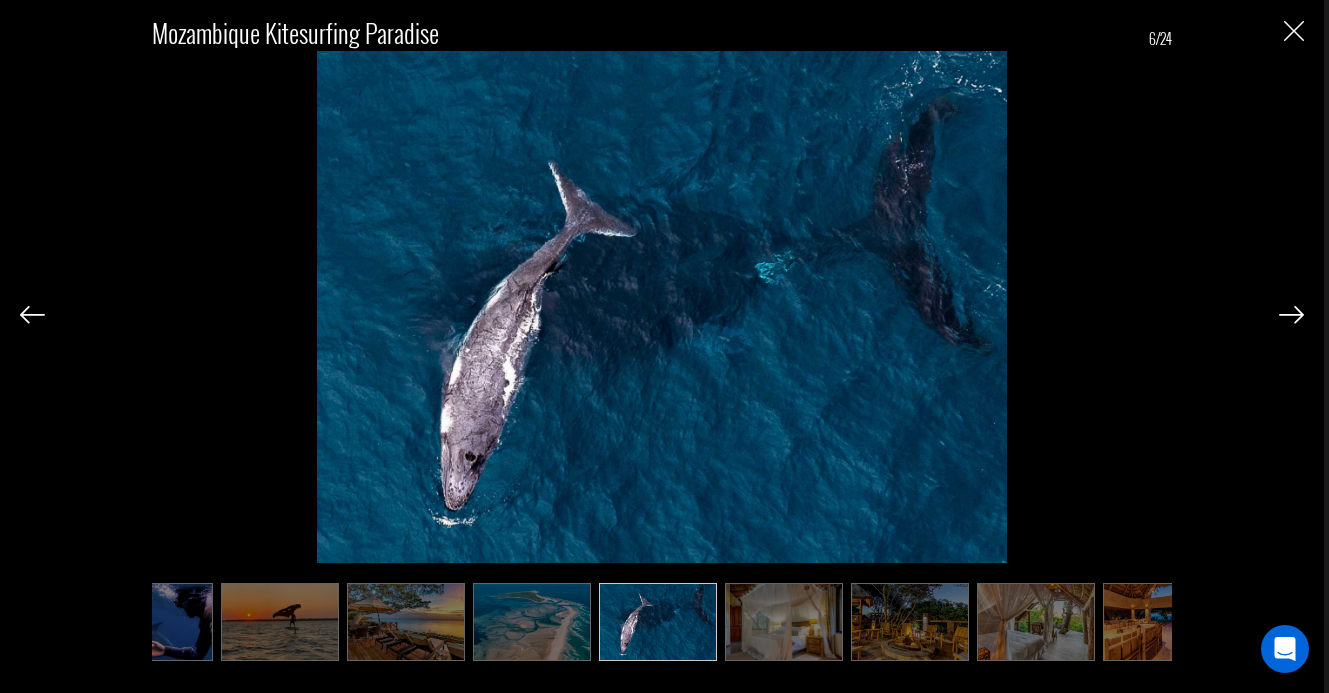 scroll, scrollTop: 0, scrollLeft: 200, axis: horizontal 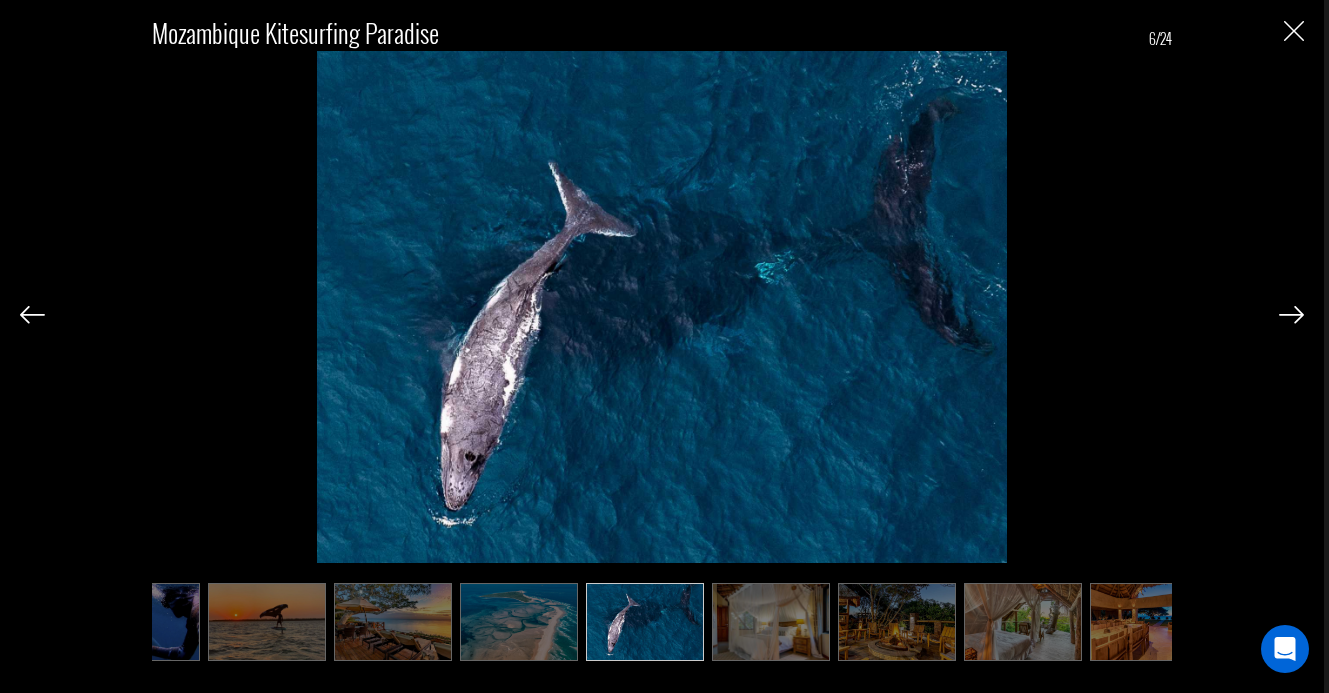 click at bounding box center [1291, 315] 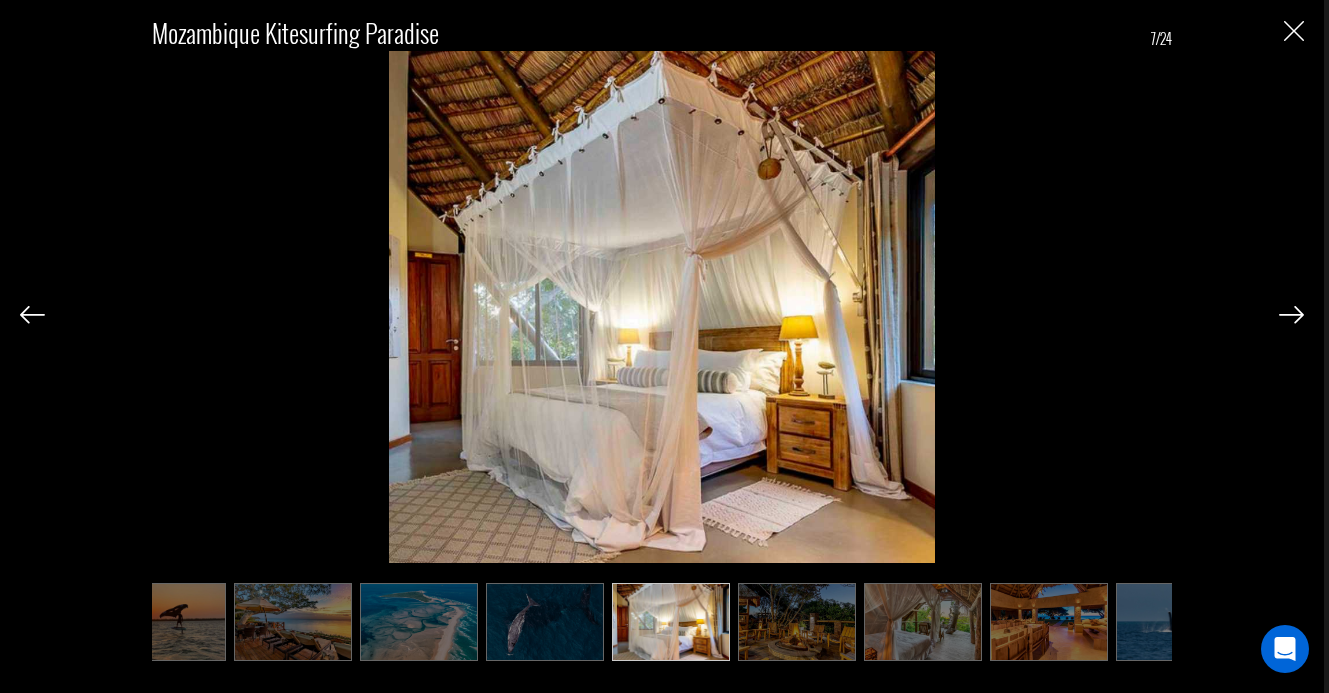 click at bounding box center [1291, 315] 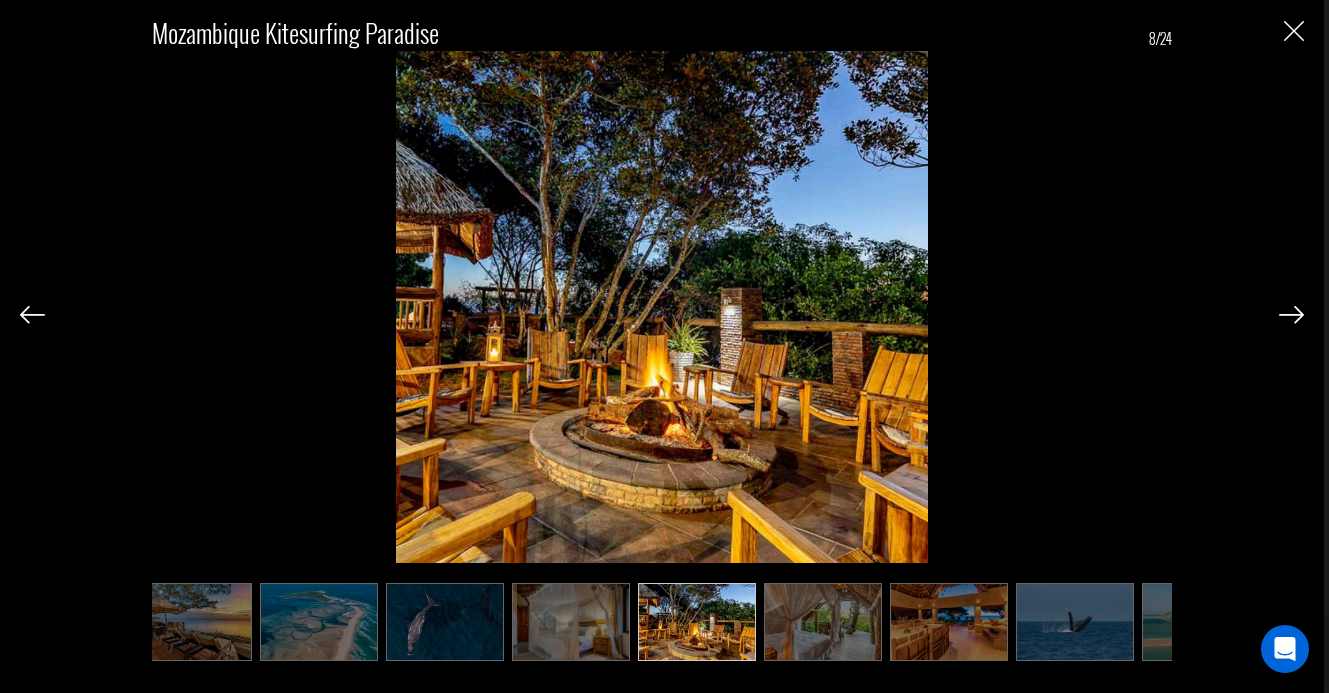 click at bounding box center [1291, 315] 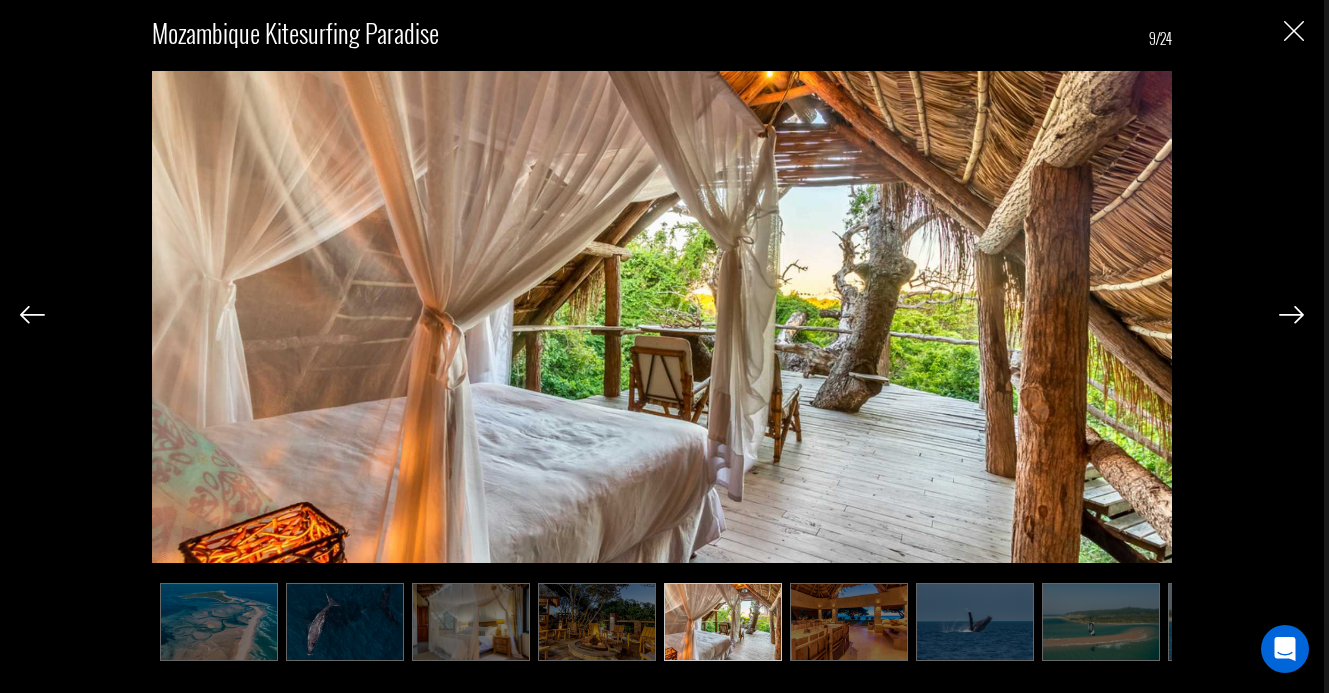 click at bounding box center (1291, 315) 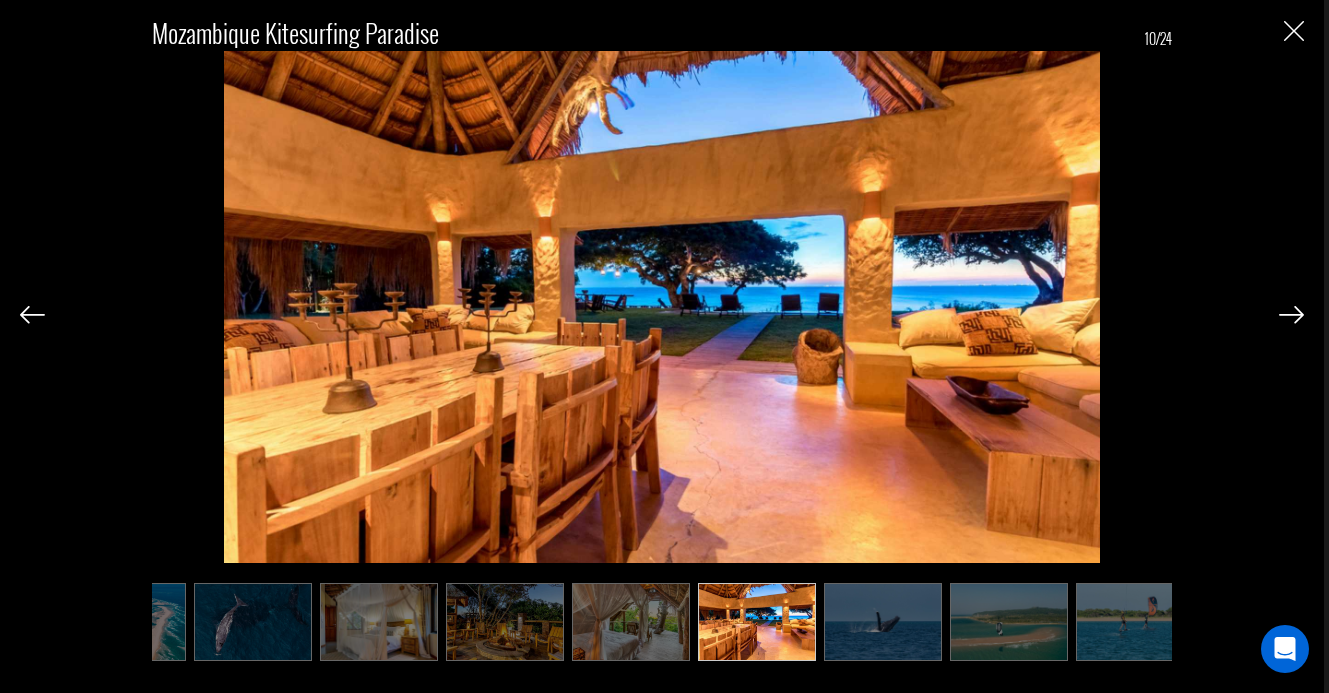 scroll, scrollTop: 0, scrollLeft: 600, axis: horizontal 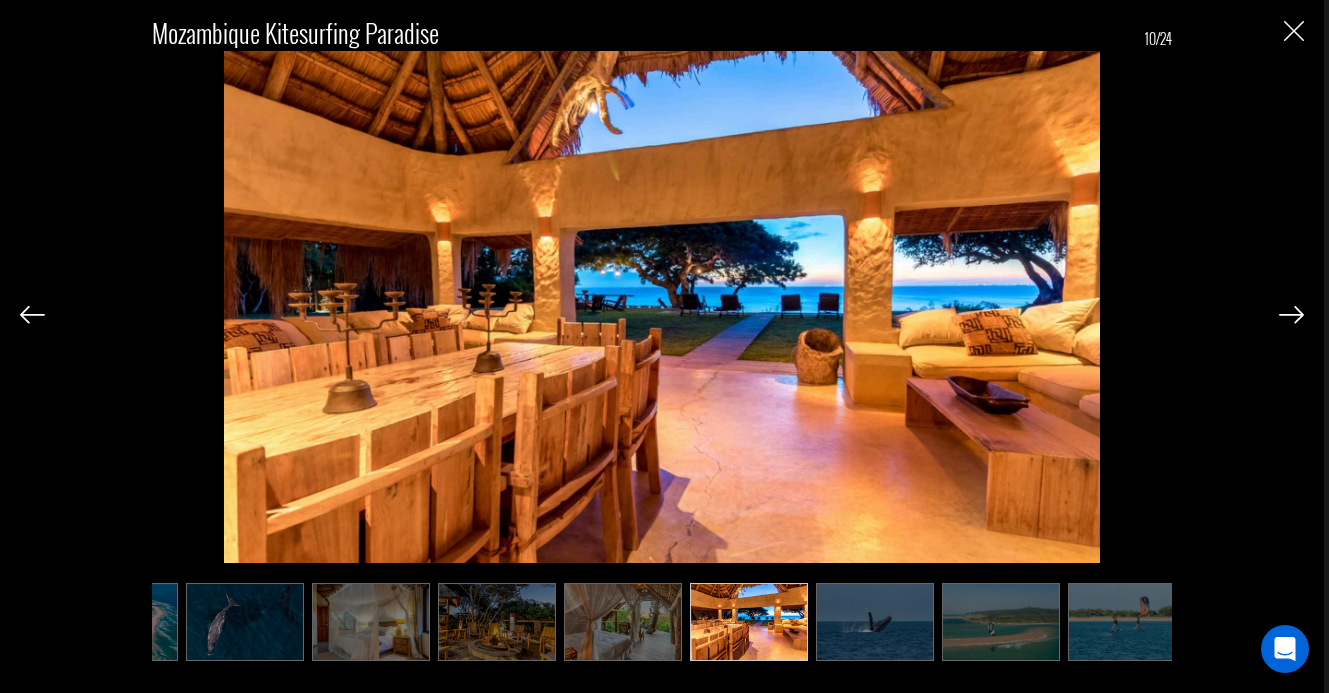 click at bounding box center (1291, 315) 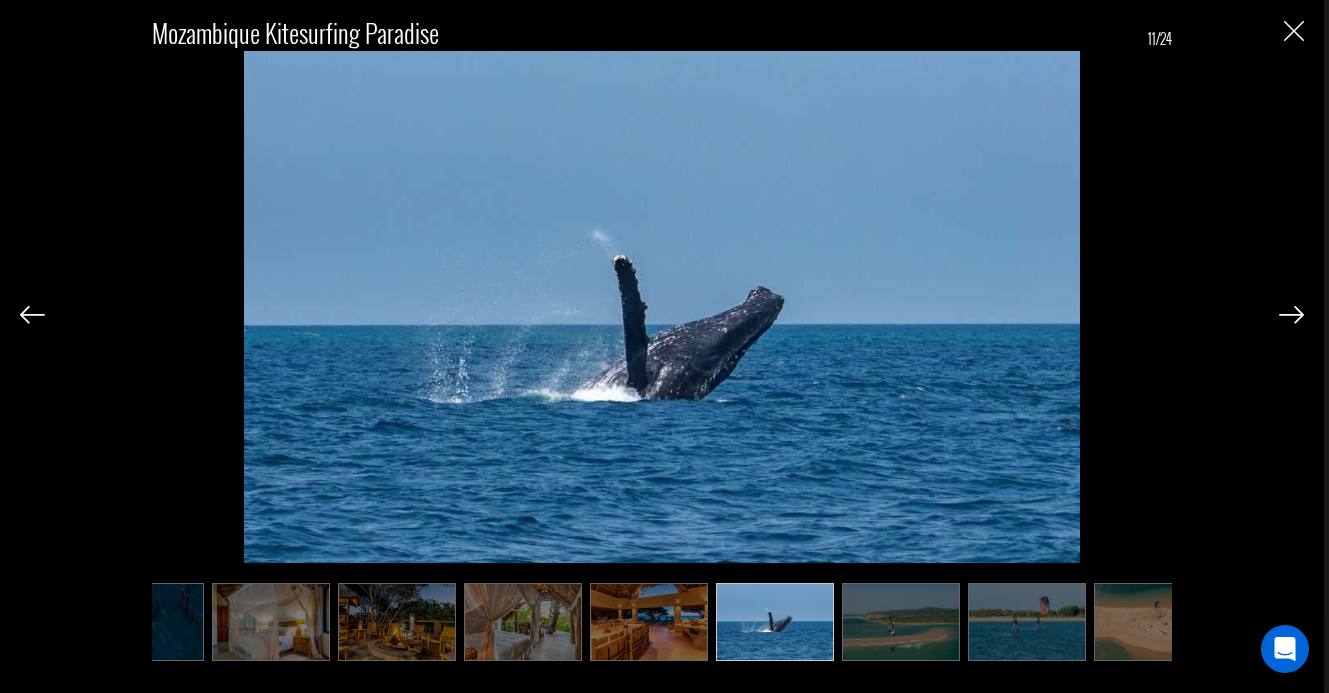 click at bounding box center [1291, 315] 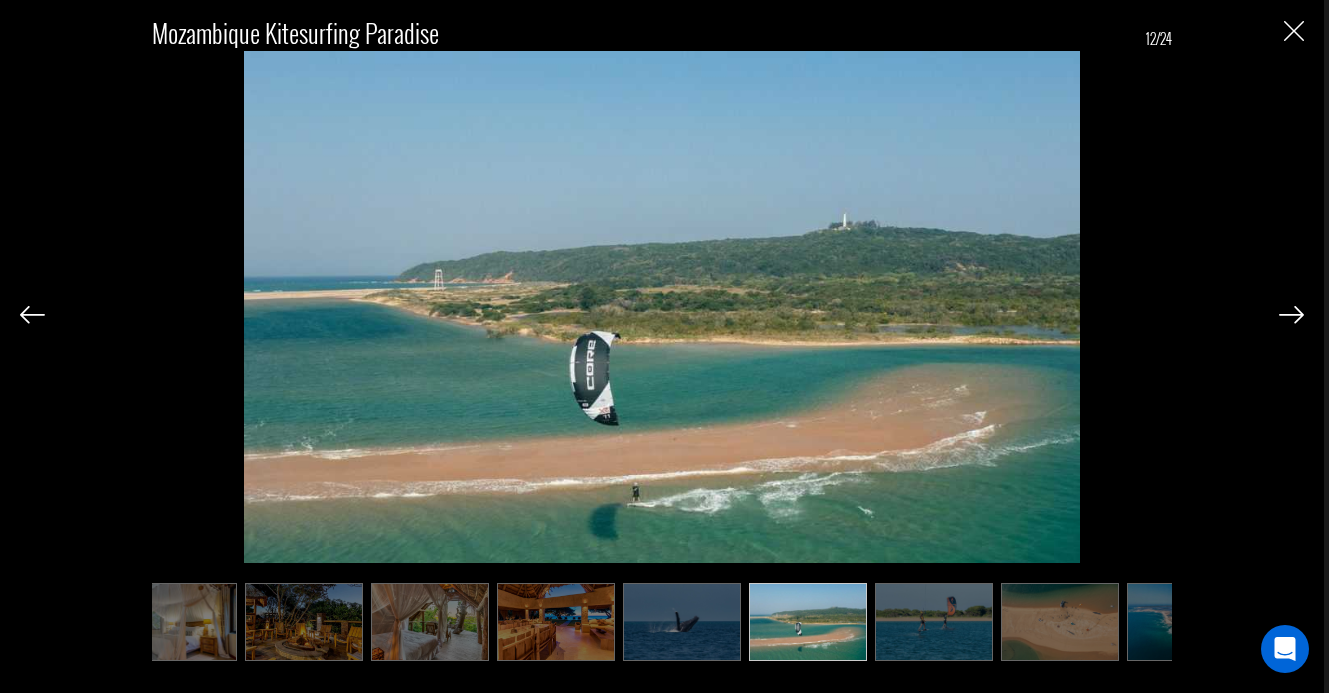scroll, scrollTop: 0, scrollLeft: 800, axis: horizontal 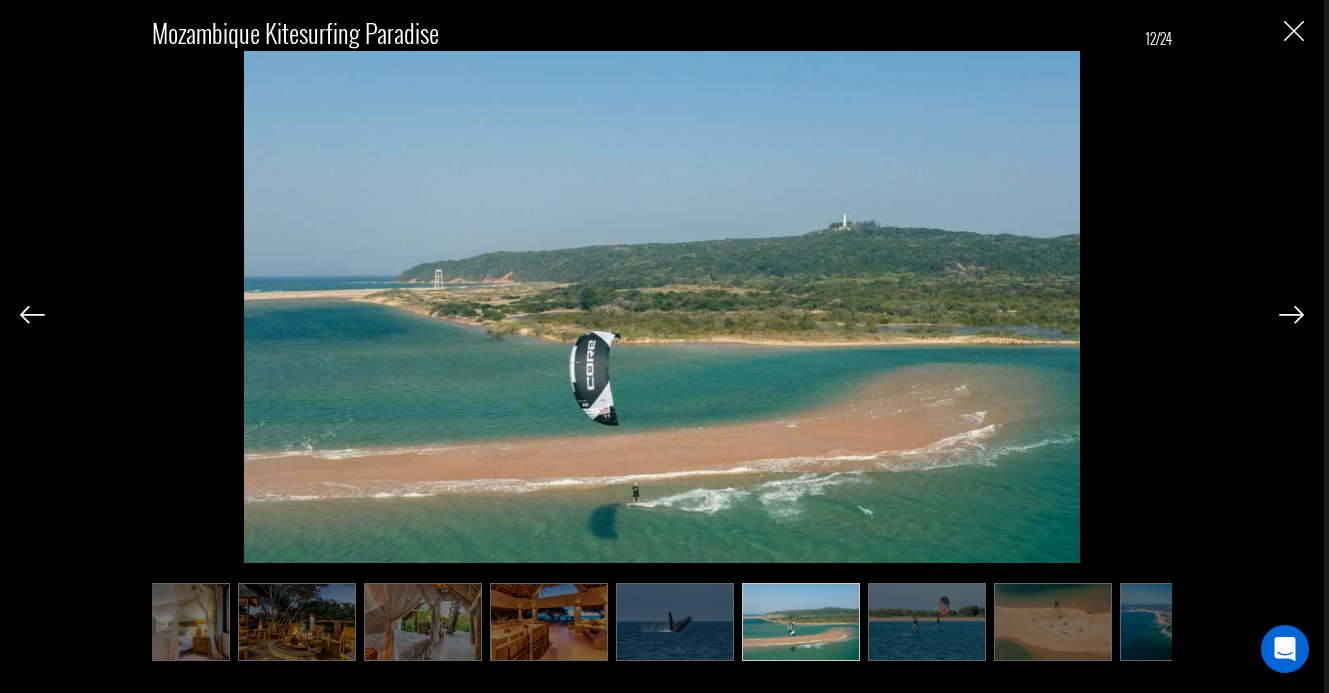 click at bounding box center [1291, 315] 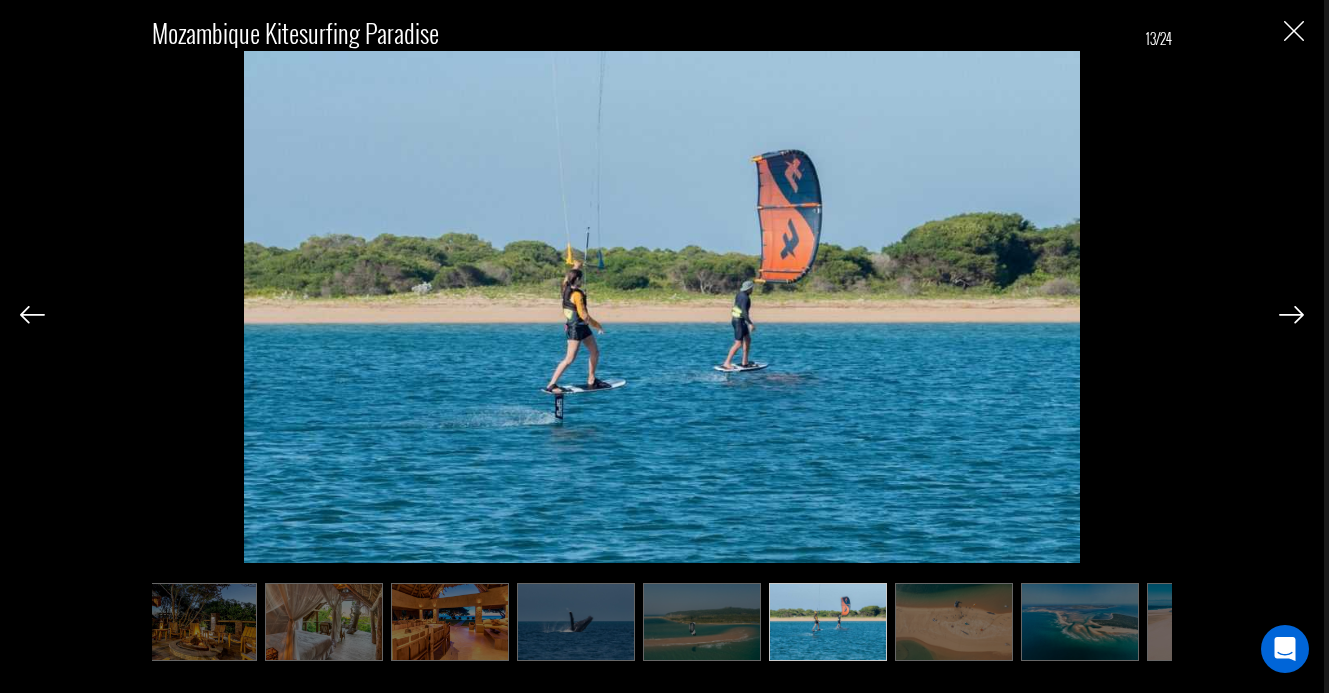 scroll, scrollTop: 0, scrollLeft: 900, axis: horizontal 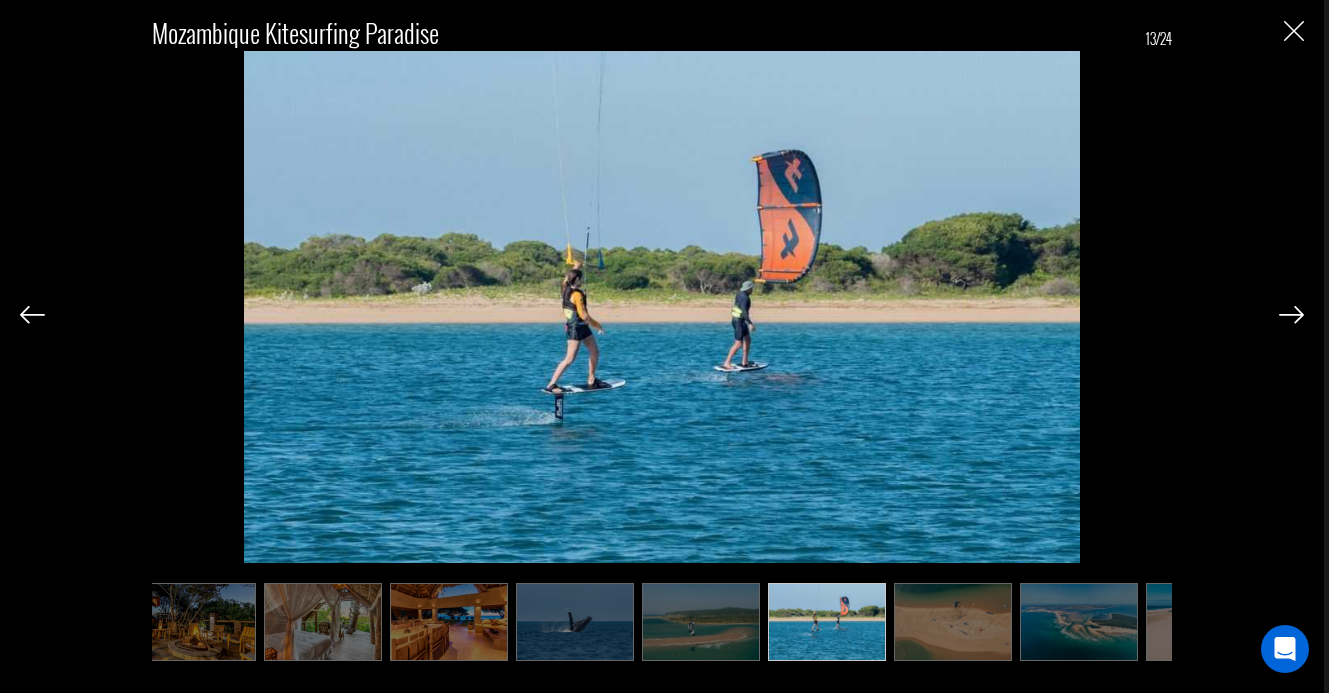 click at bounding box center [1291, 315] 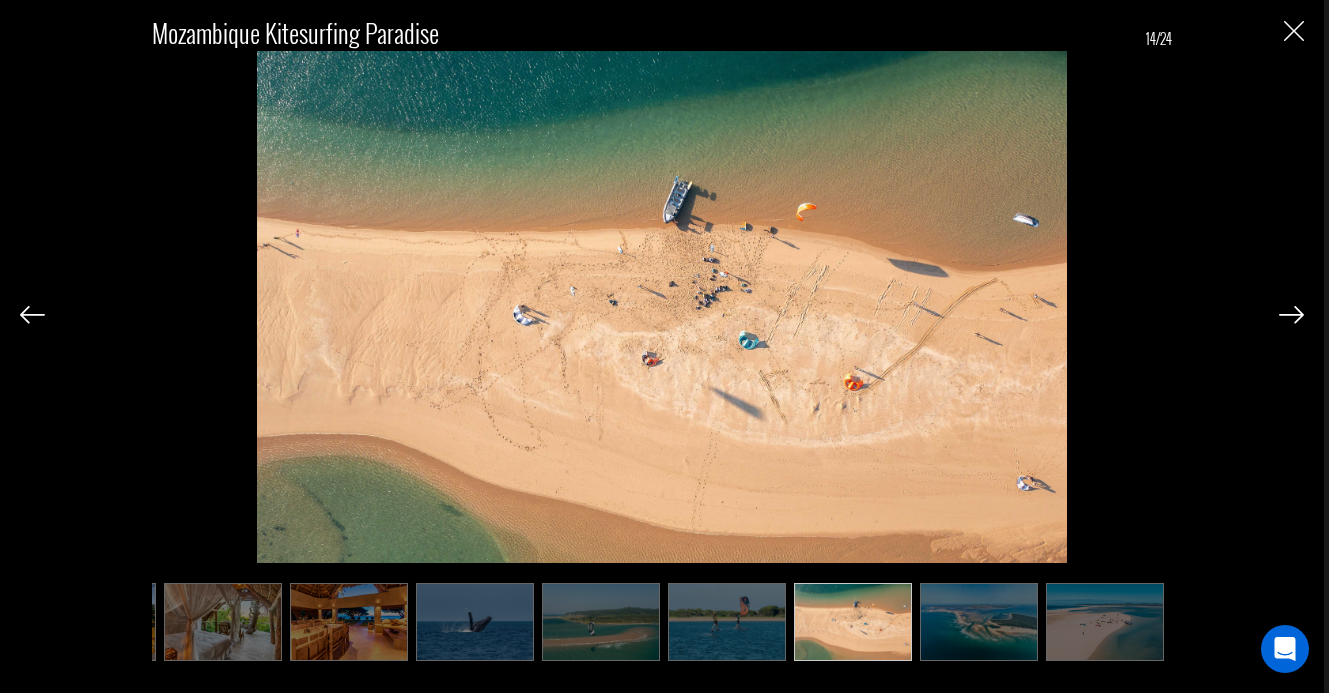 click at bounding box center (1291, 315) 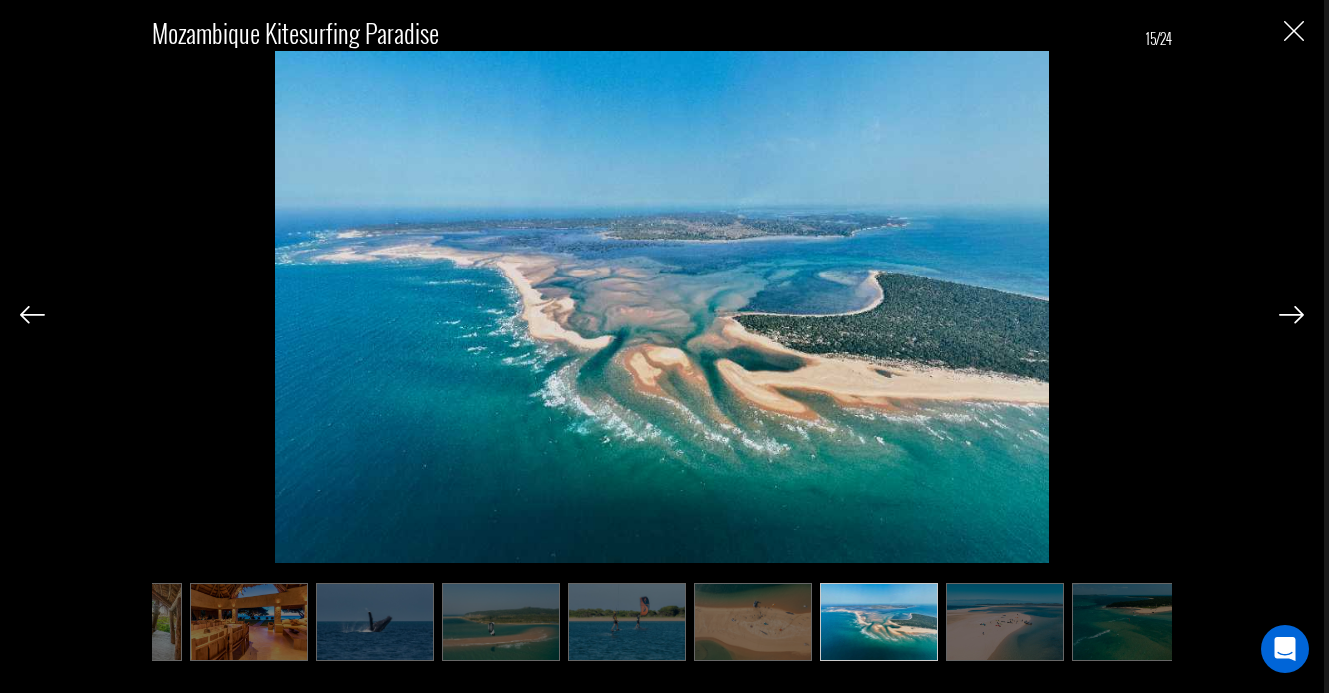 click at bounding box center [1291, 315] 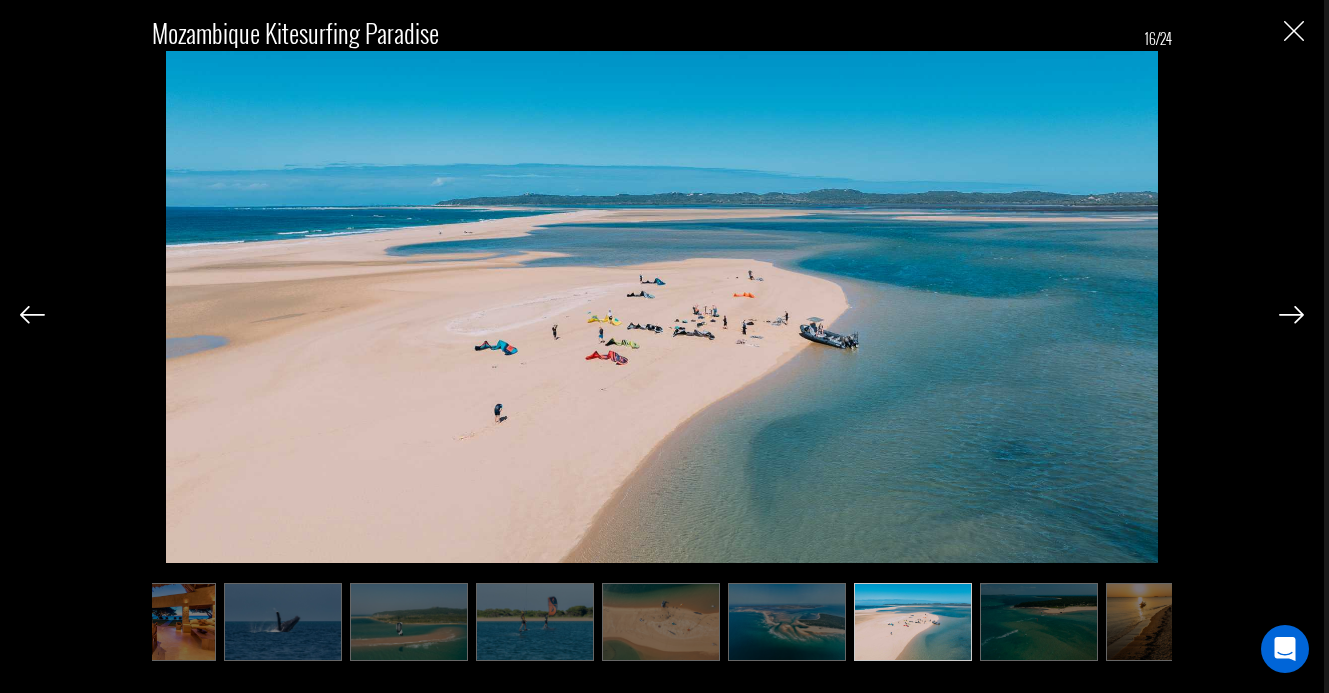 scroll, scrollTop: 0, scrollLeft: 1200, axis: horizontal 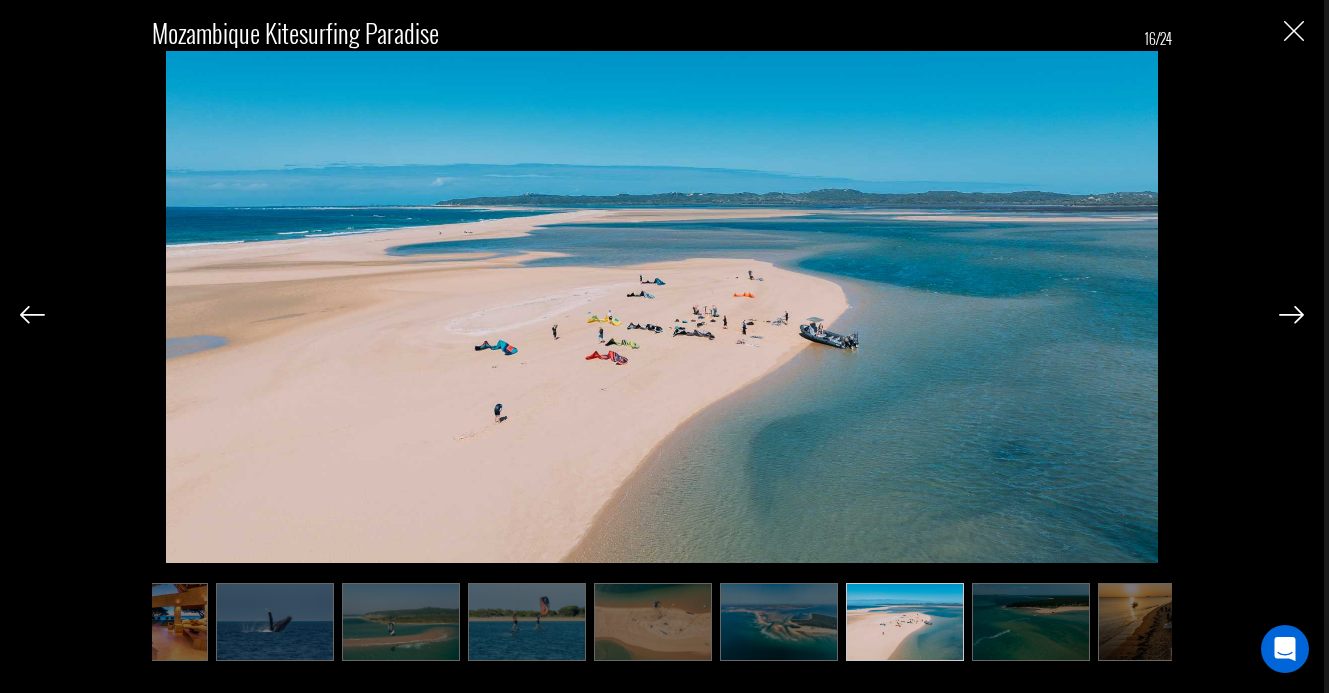 click at bounding box center [1291, 315] 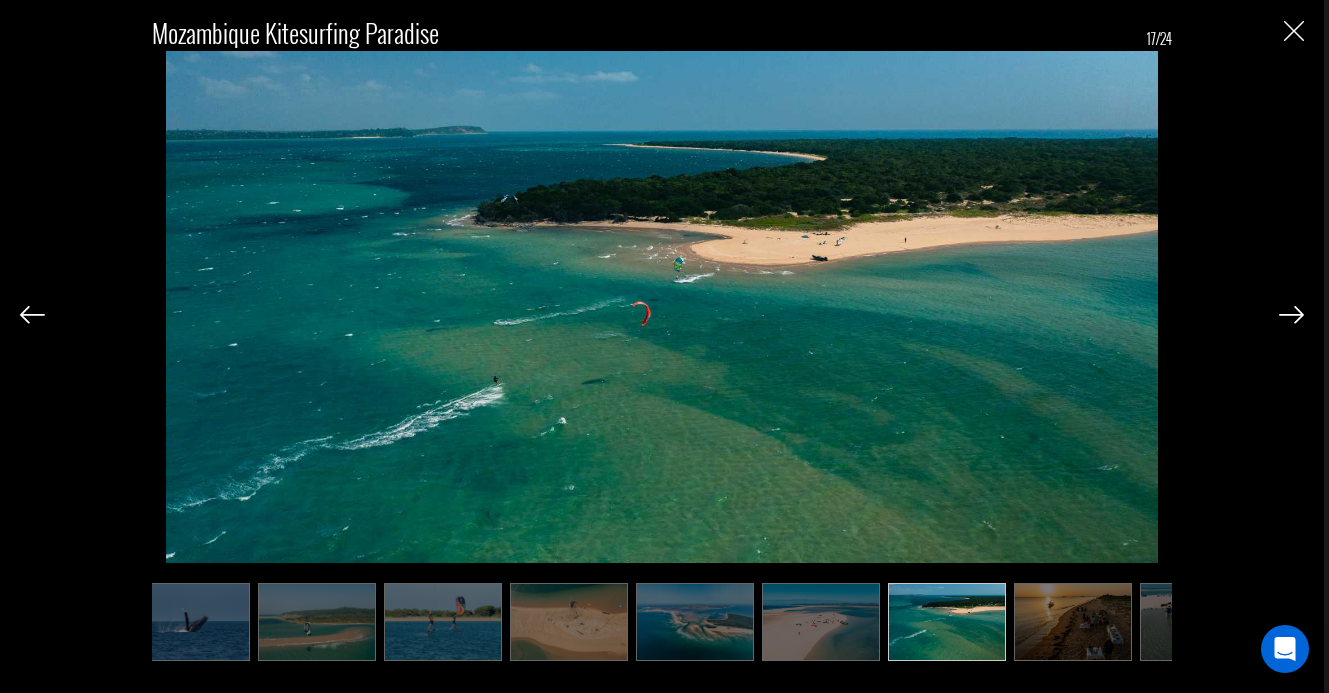 scroll, scrollTop: 0, scrollLeft: 1300, axis: horizontal 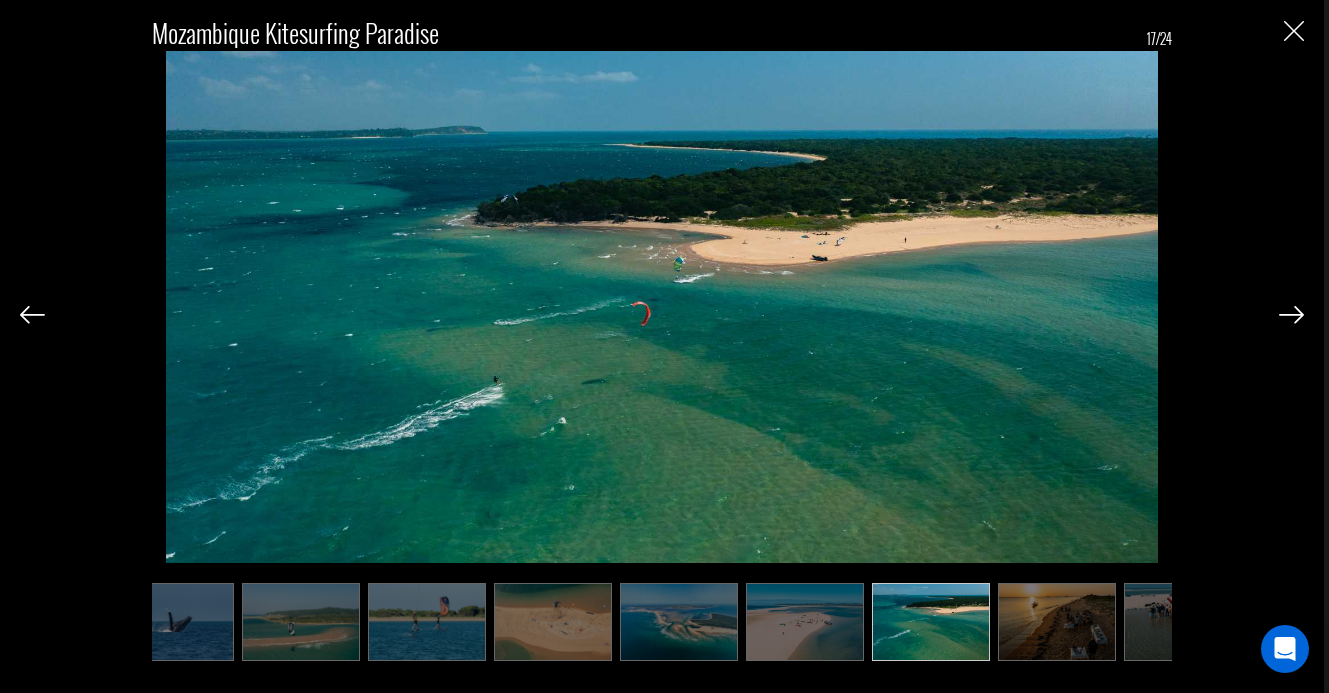 click at bounding box center [1291, 315] 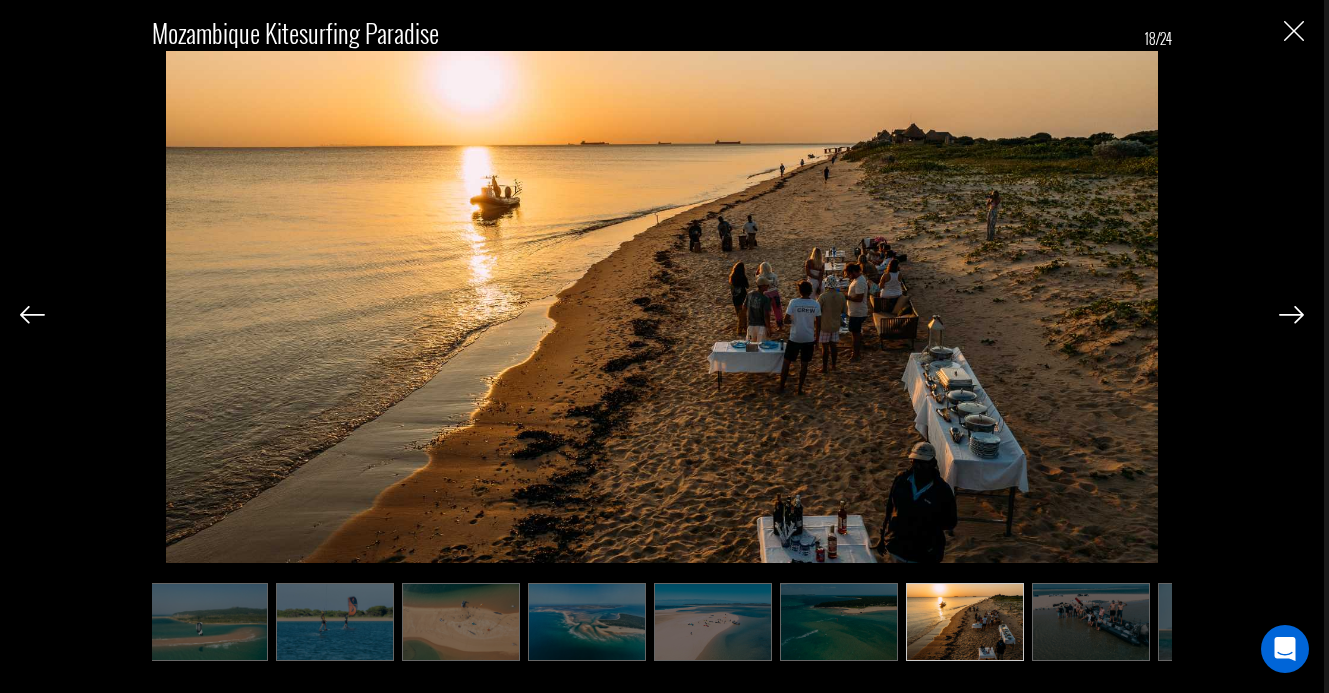 scroll, scrollTop: 0, scrollLeft: 1400, axis: horizontal 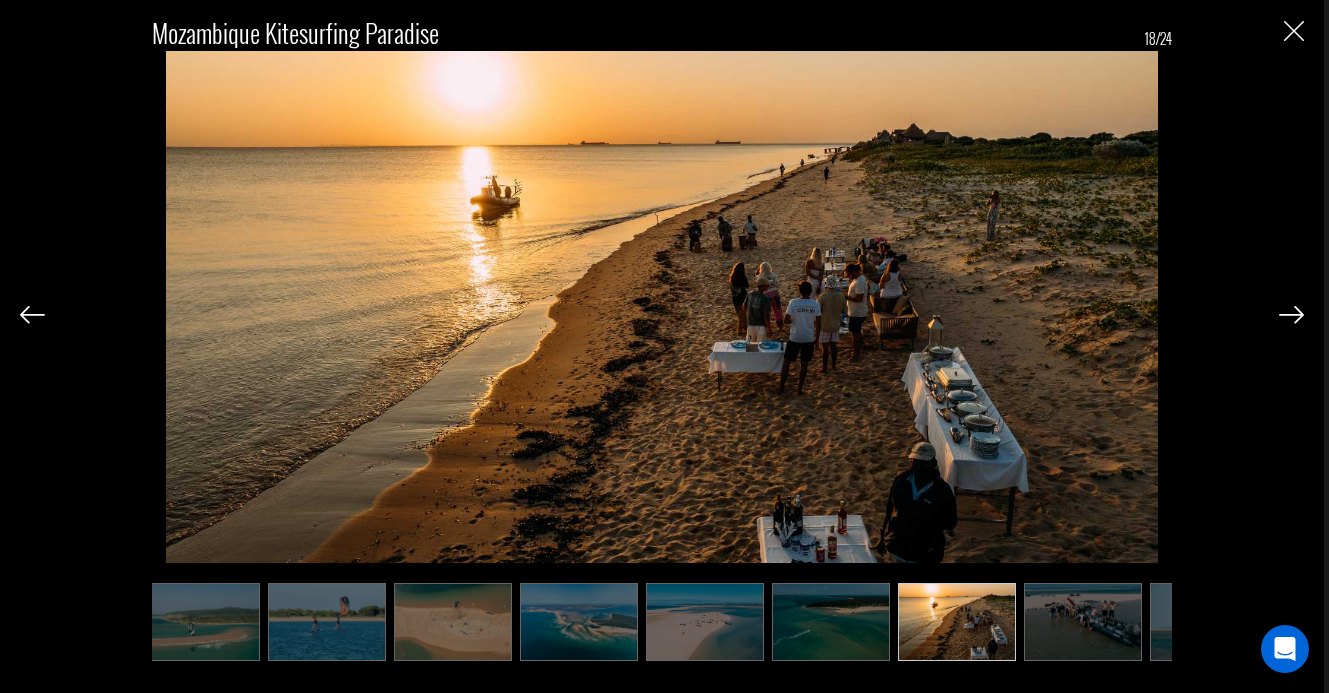 click at bounding box center (1291, 315) 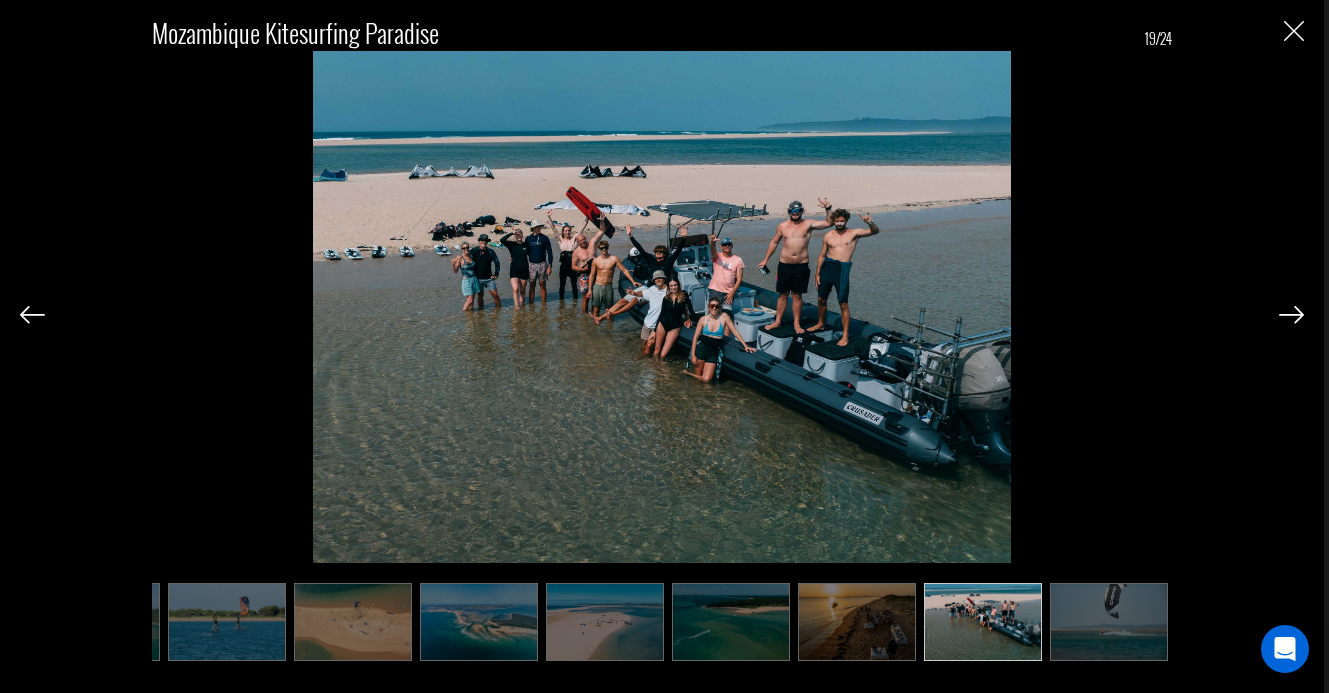 click at bounding box center [1291, 315] 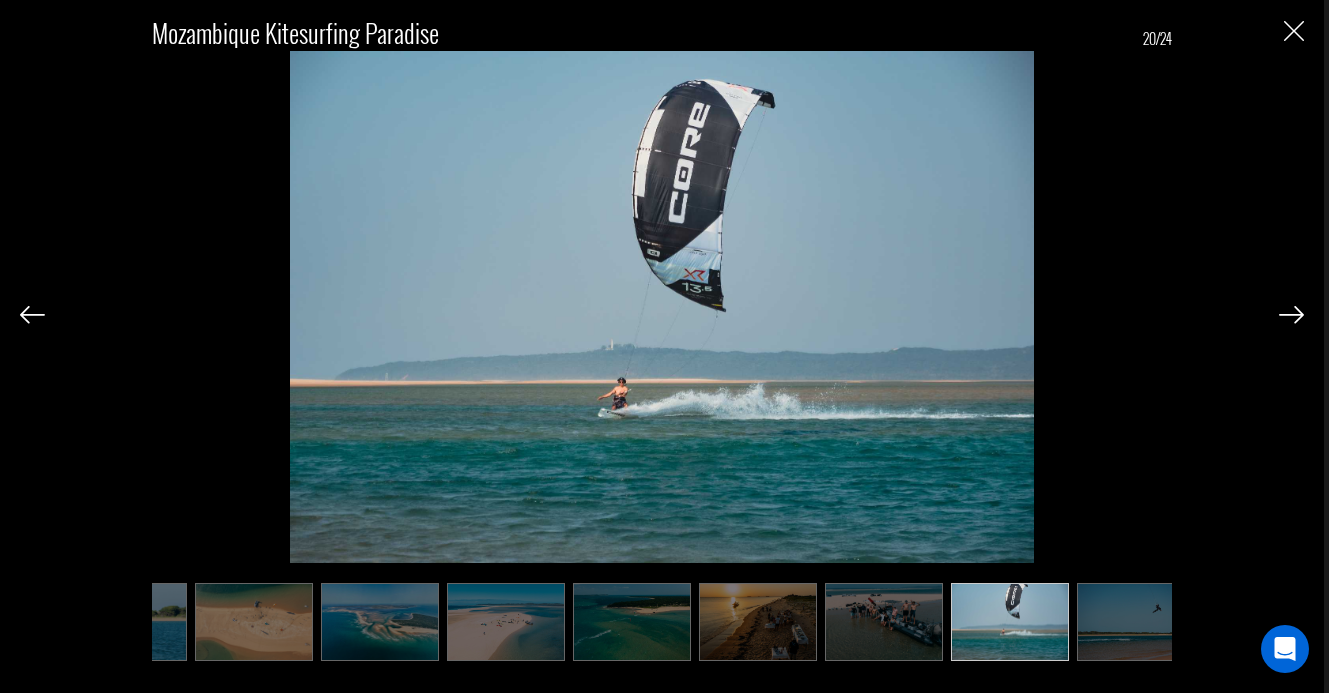click at bounding box center [1291, 315] 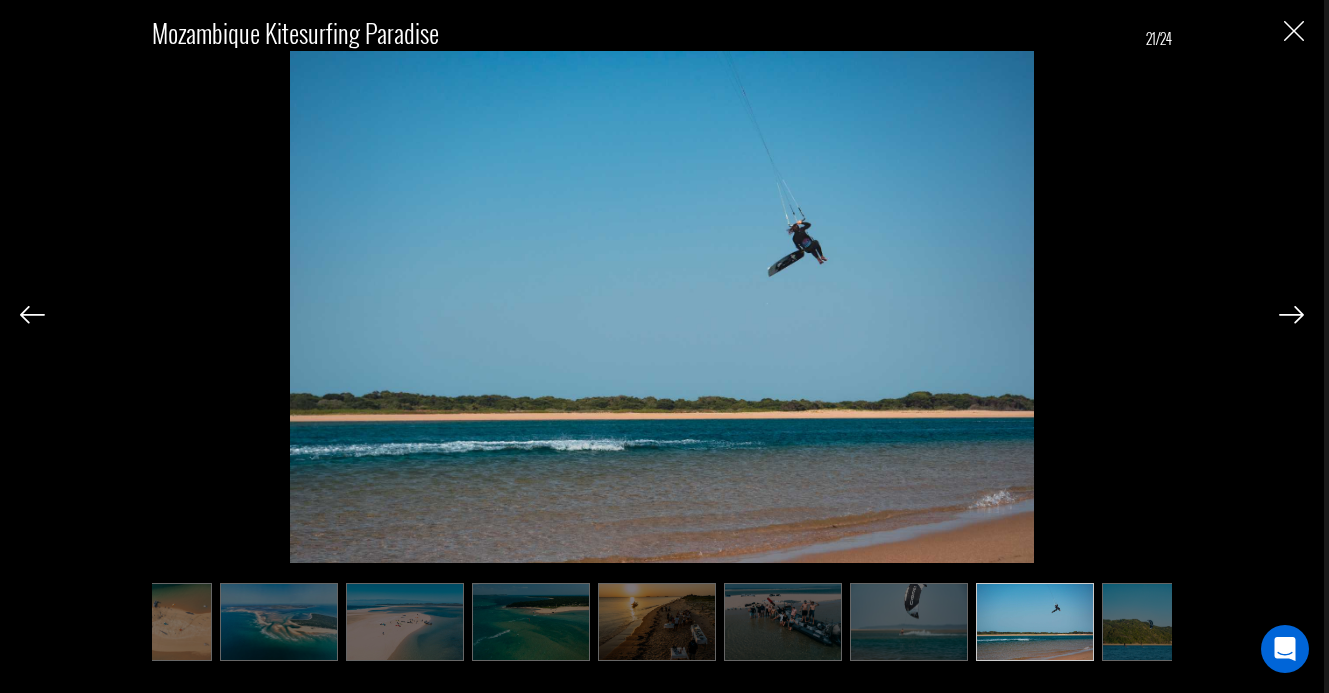 click at bounding box center (1291, 315) 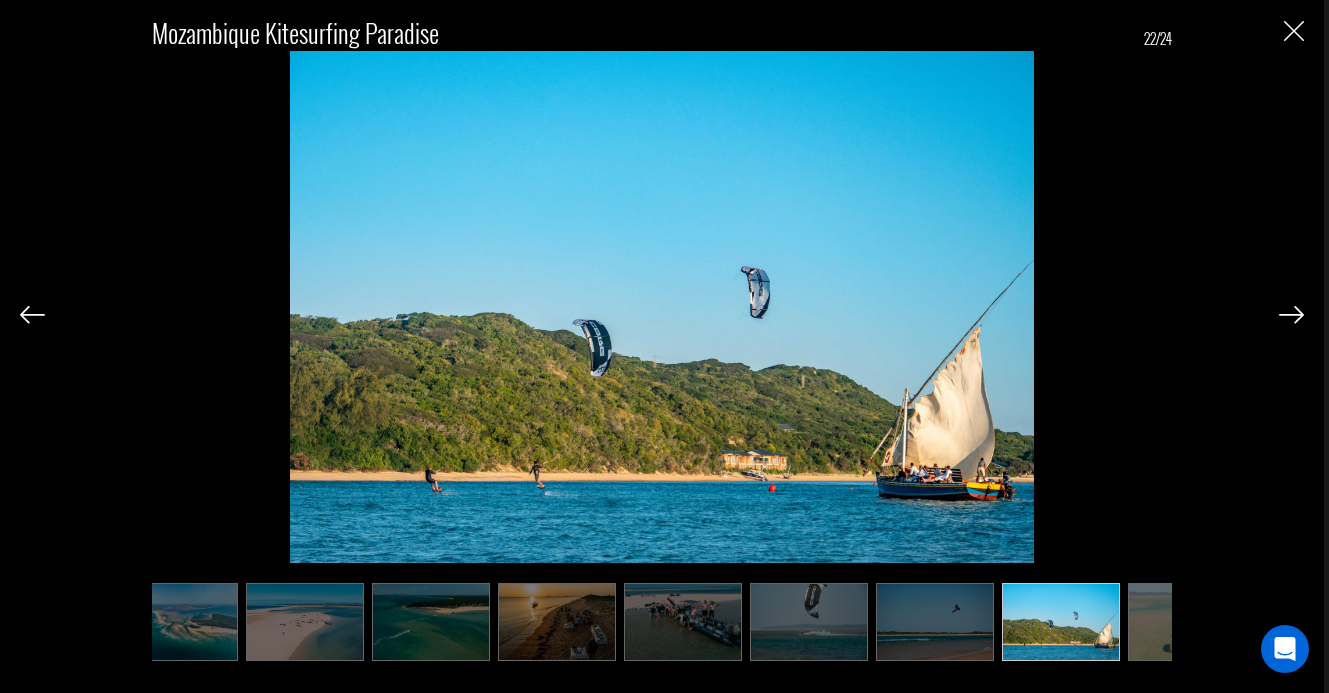 click at bounding box center [1291, 315] 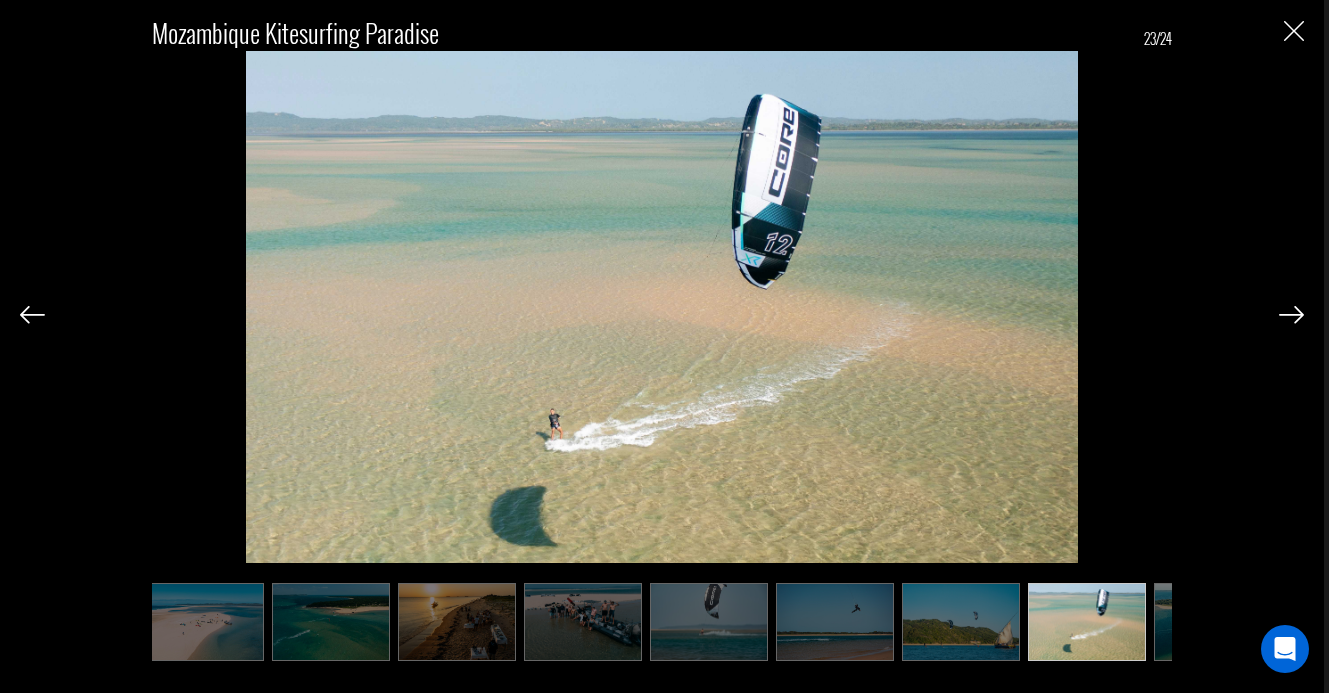 click at bounding box center [1291, 315] 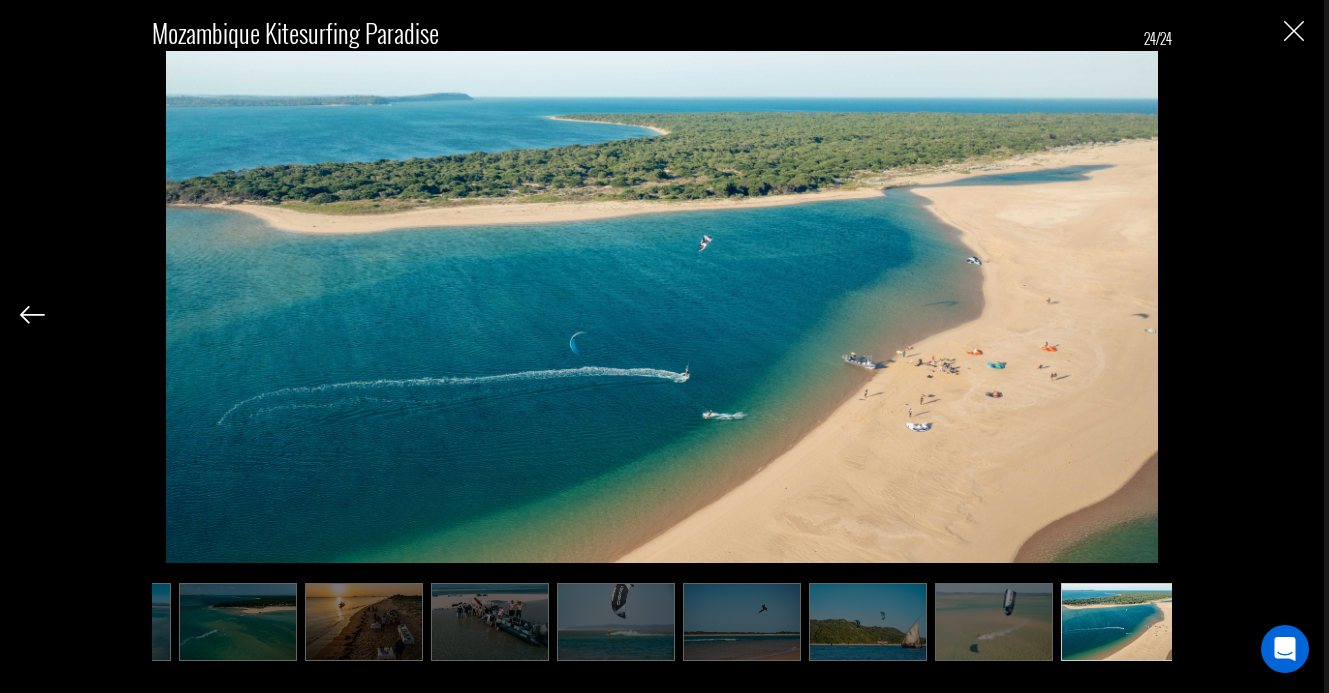 scroll, scrollTop: 0, scrollLeft: 2000, axis: horizontal 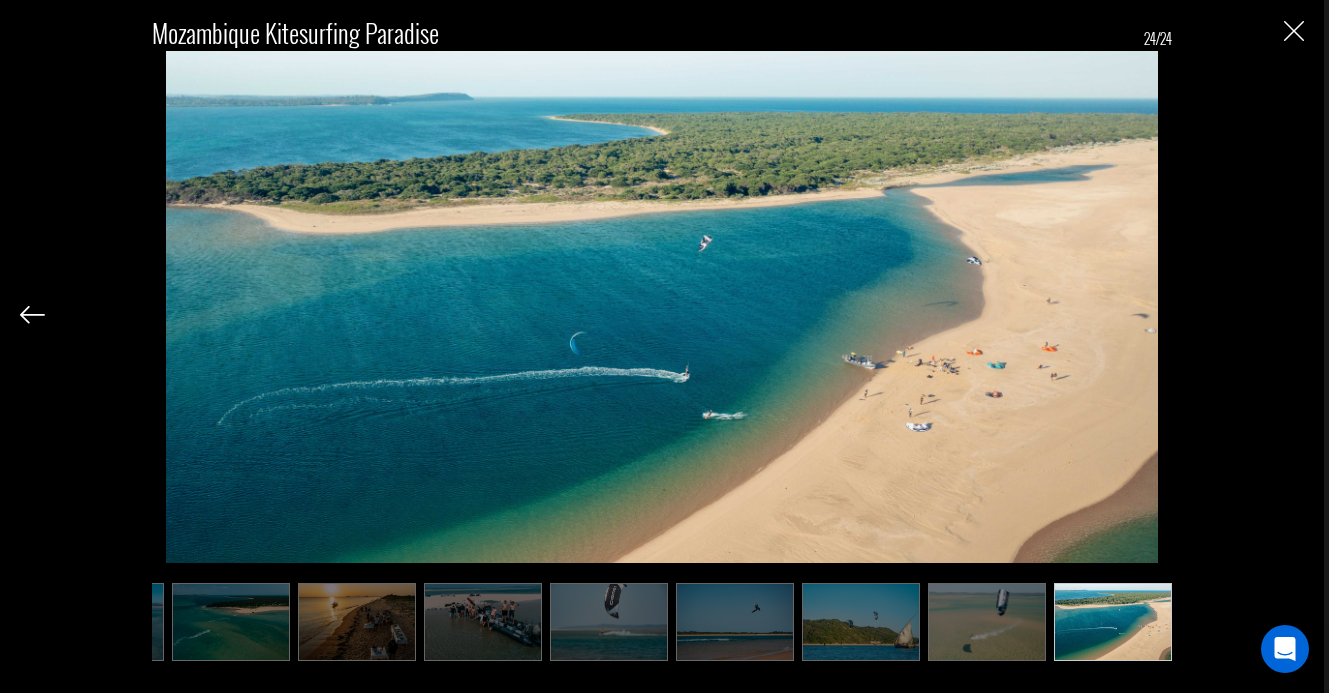 click on "Mozambique Kitesurfing Paradise
24/24" at bounding box center (662, 329) 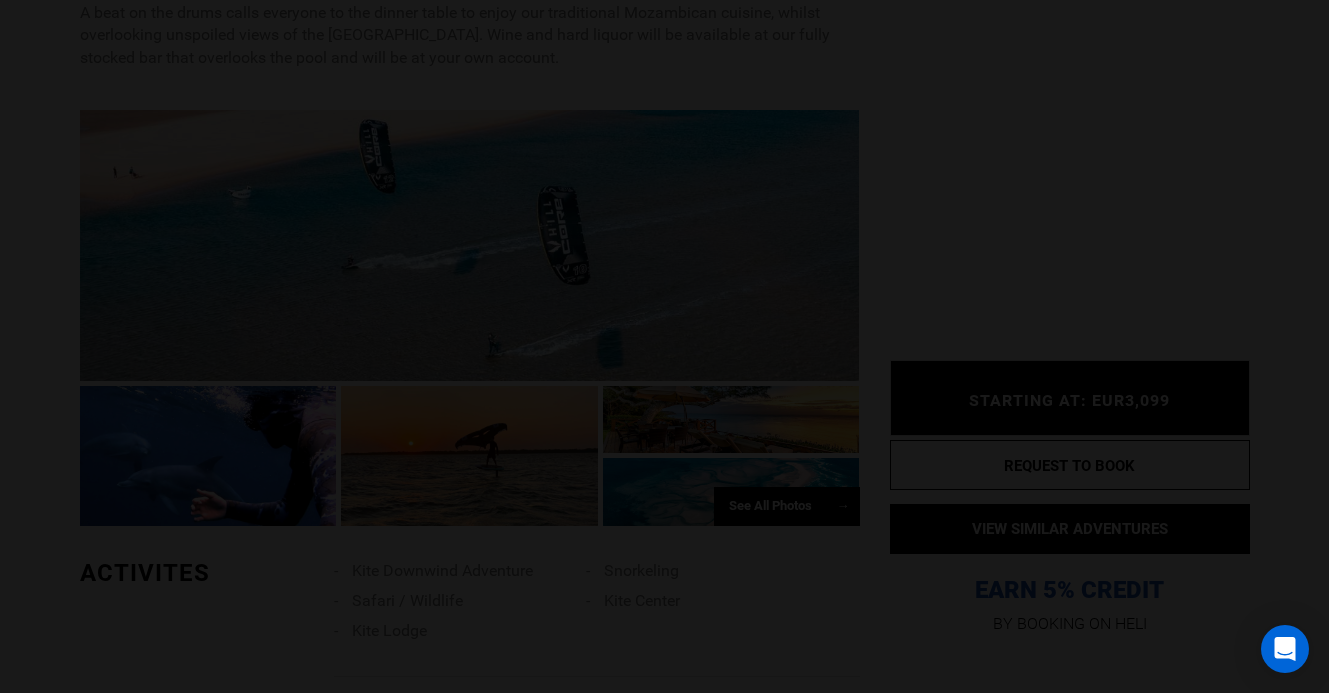 scroll, scrollTop: 0, scrollLeft: 0, axis: both 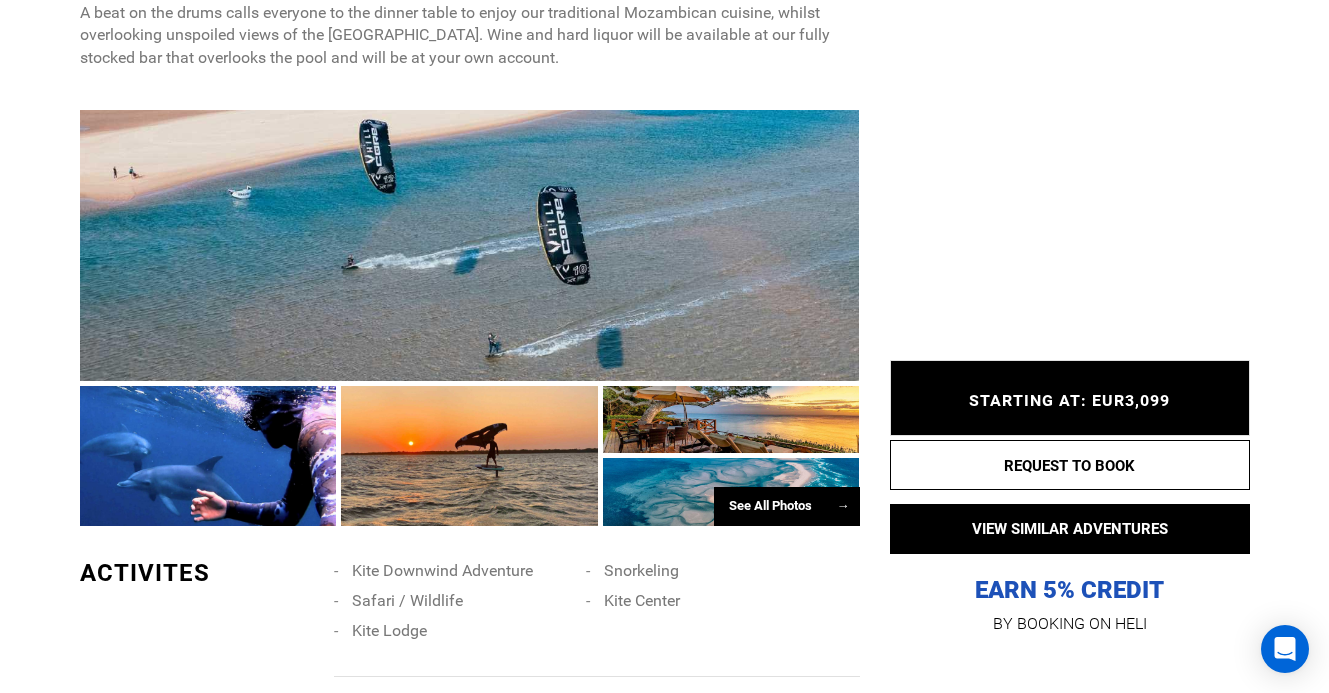 click on "See All Photos →" at bounding box center (787, 506) 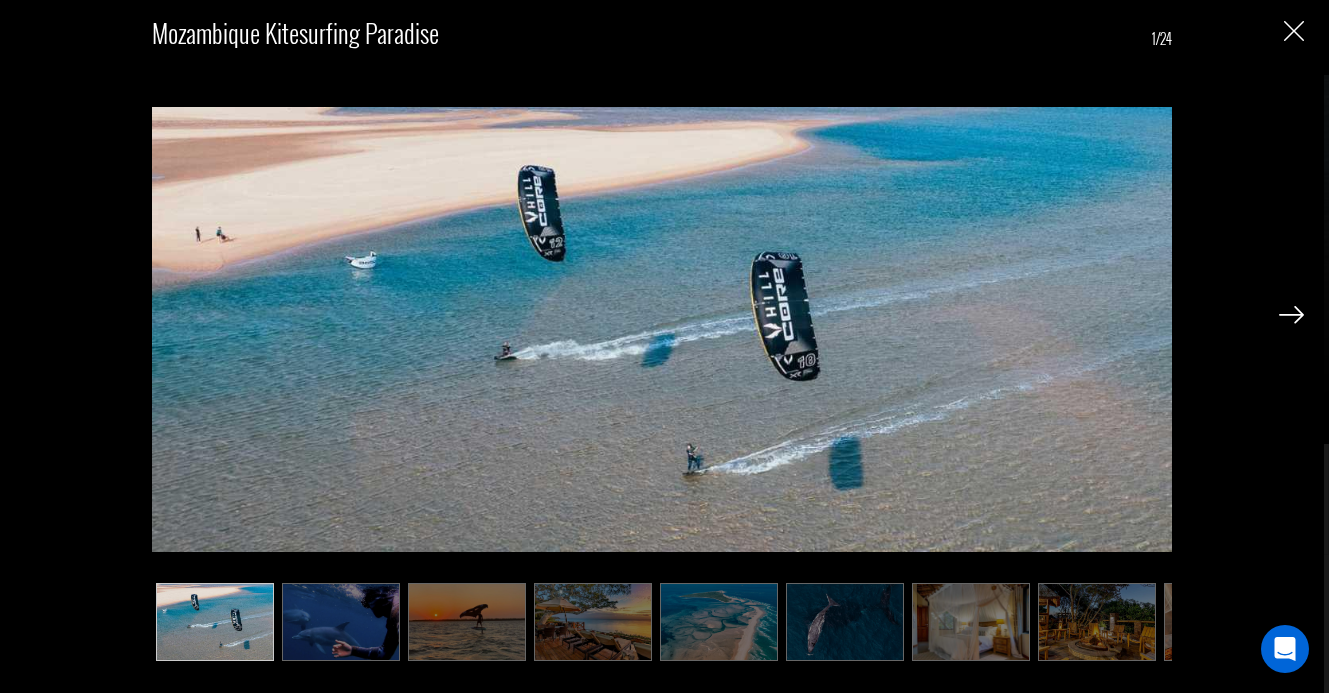 scroll, scrollTop: 55, scrollLeft: 0, axis: vertical 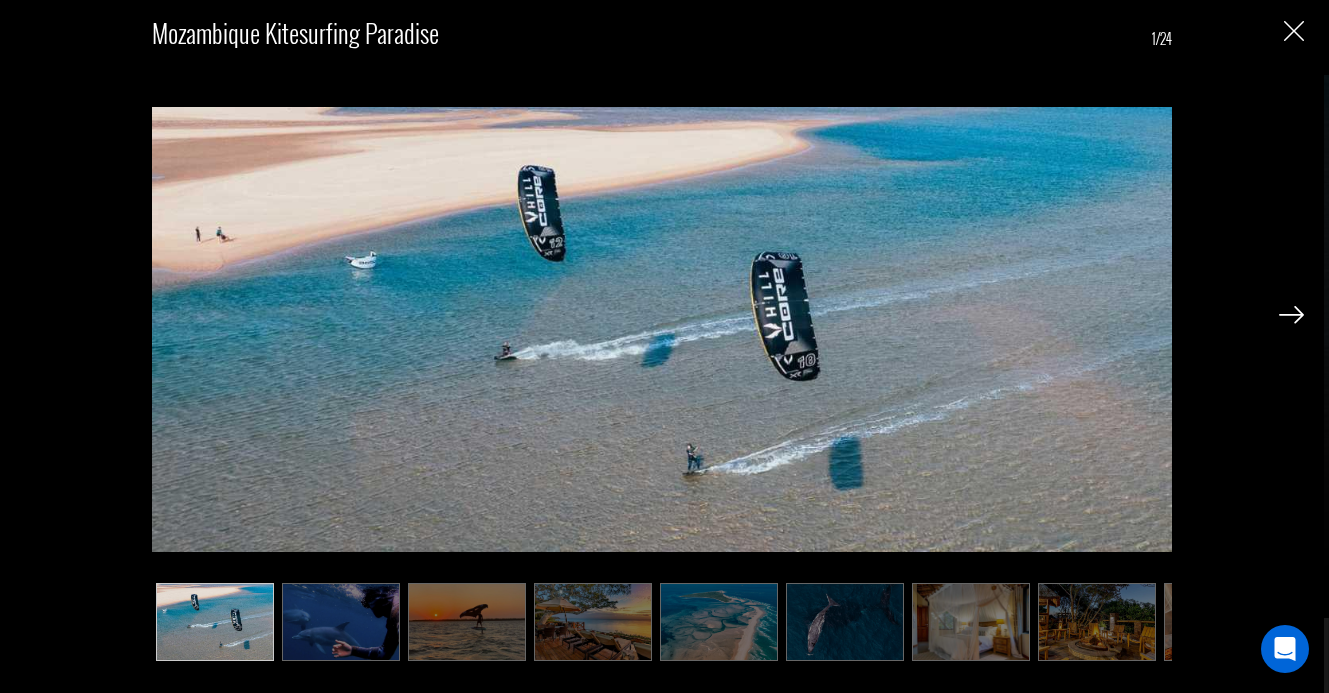 click at bounding box center (1294, 31) 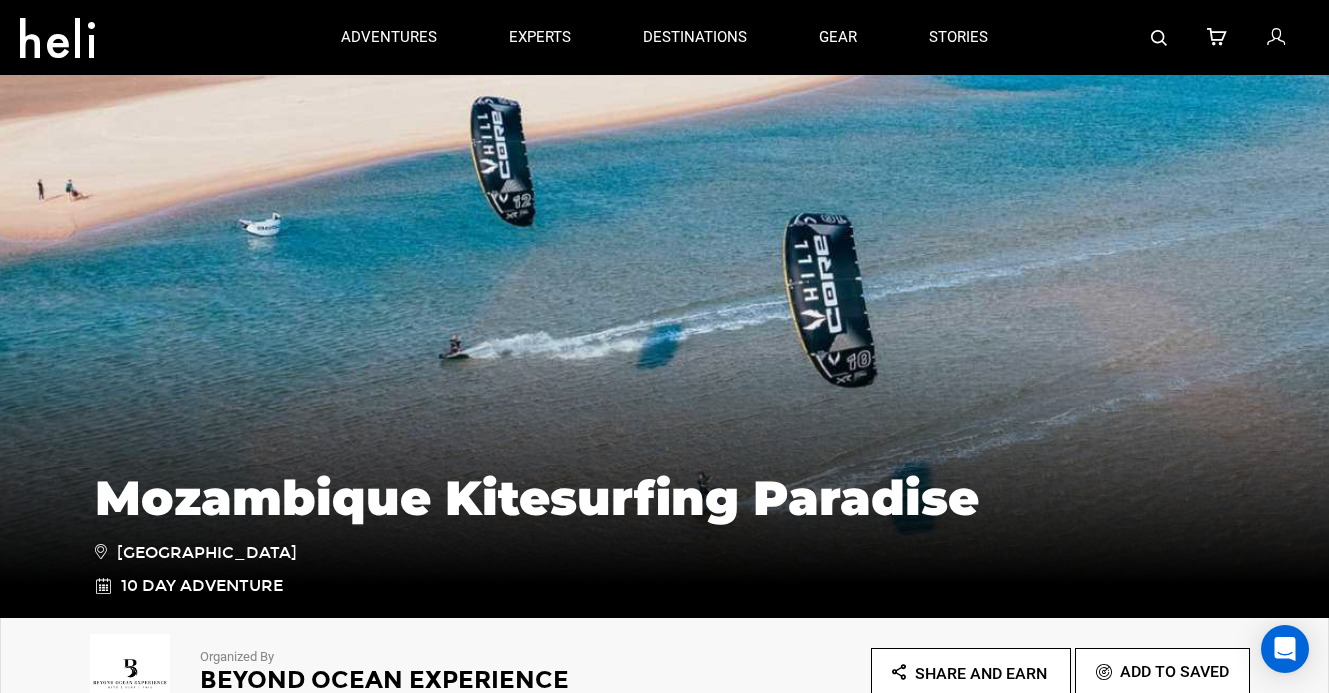 scroll, scrollTop: 0, scrollLeft: 0, axis: both 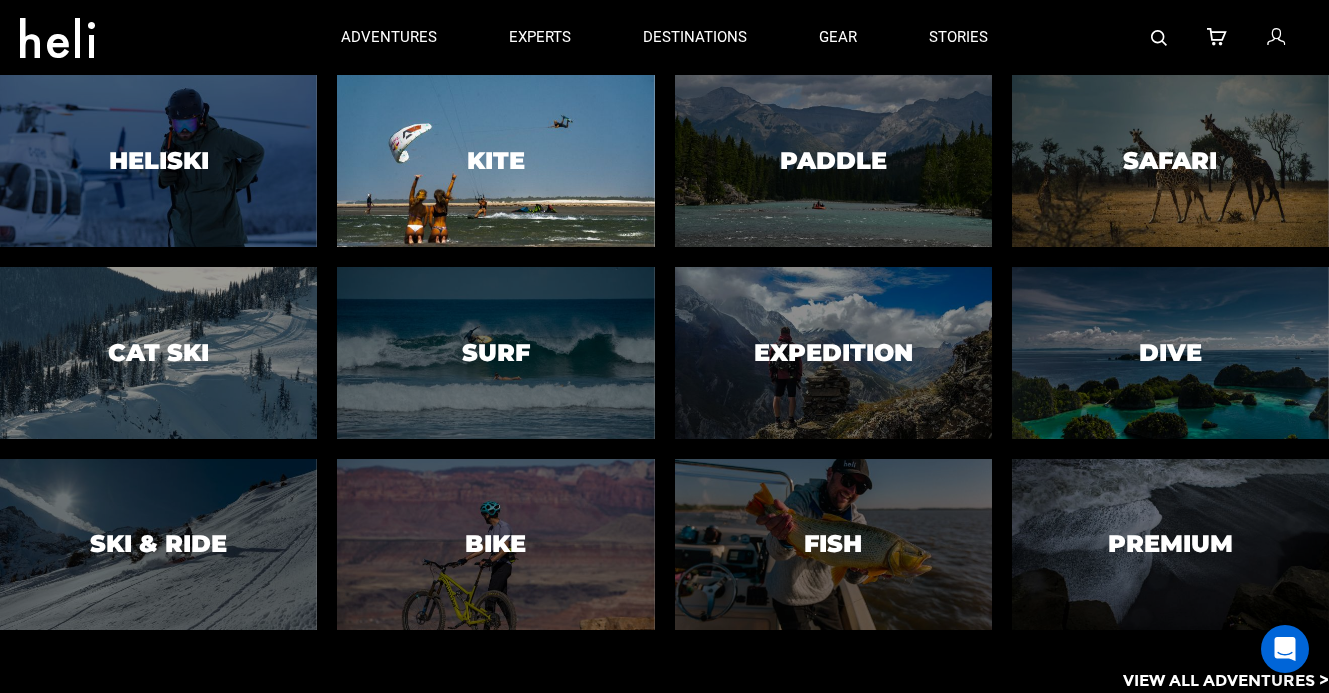 click on "Kite" at bounding box center [496, 161] 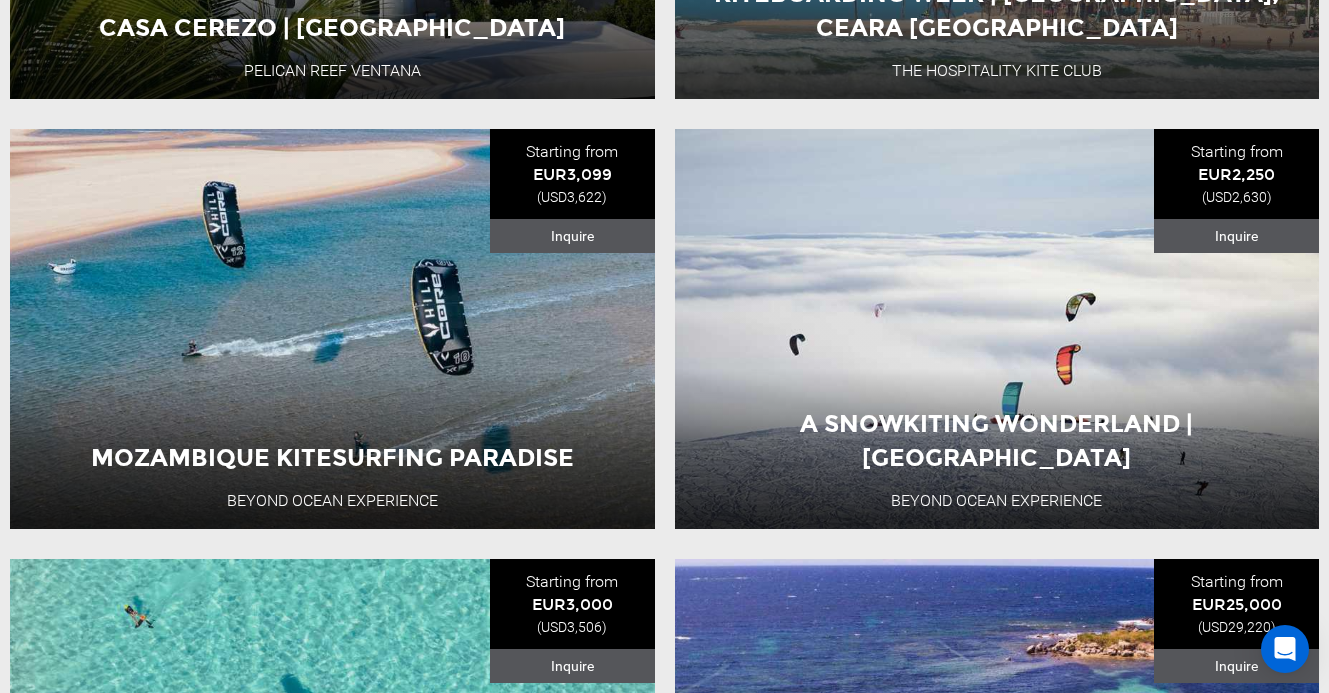 scroll, scrollTop: 1080, scrollLeft: 0, axis: vertical 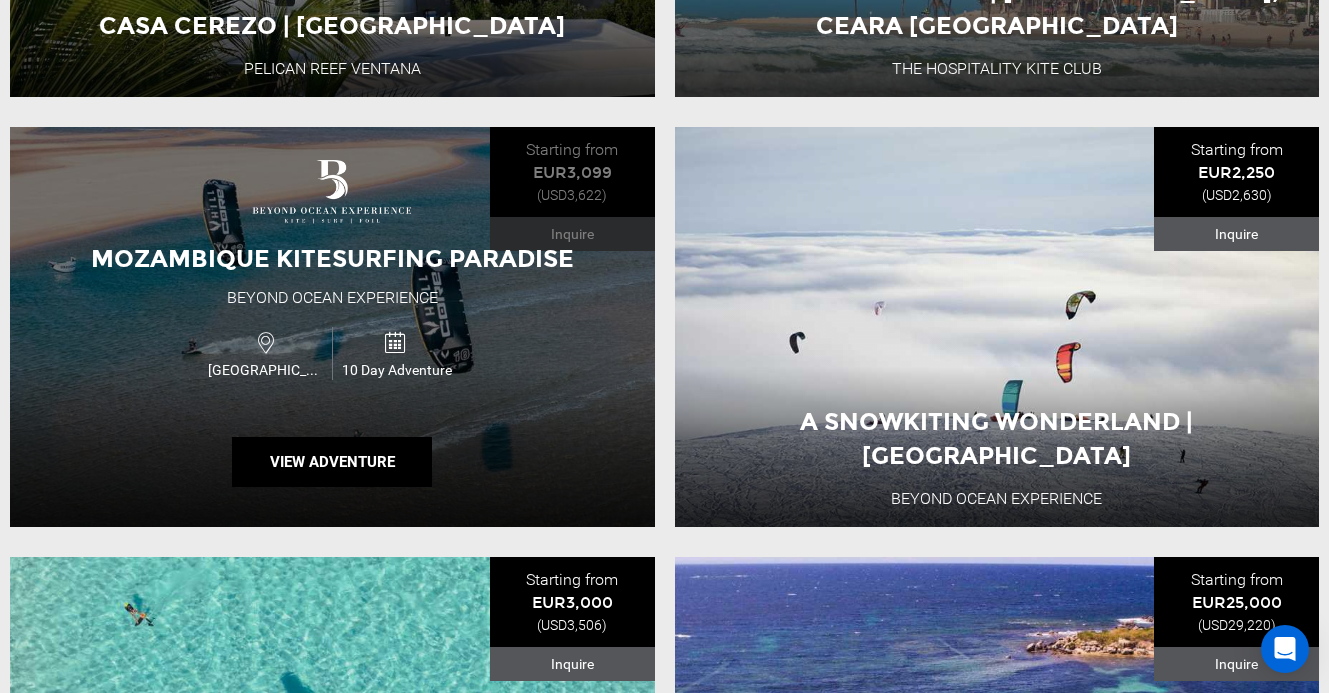 click on "10 Day Adventure" at bounding box center (397, 370) 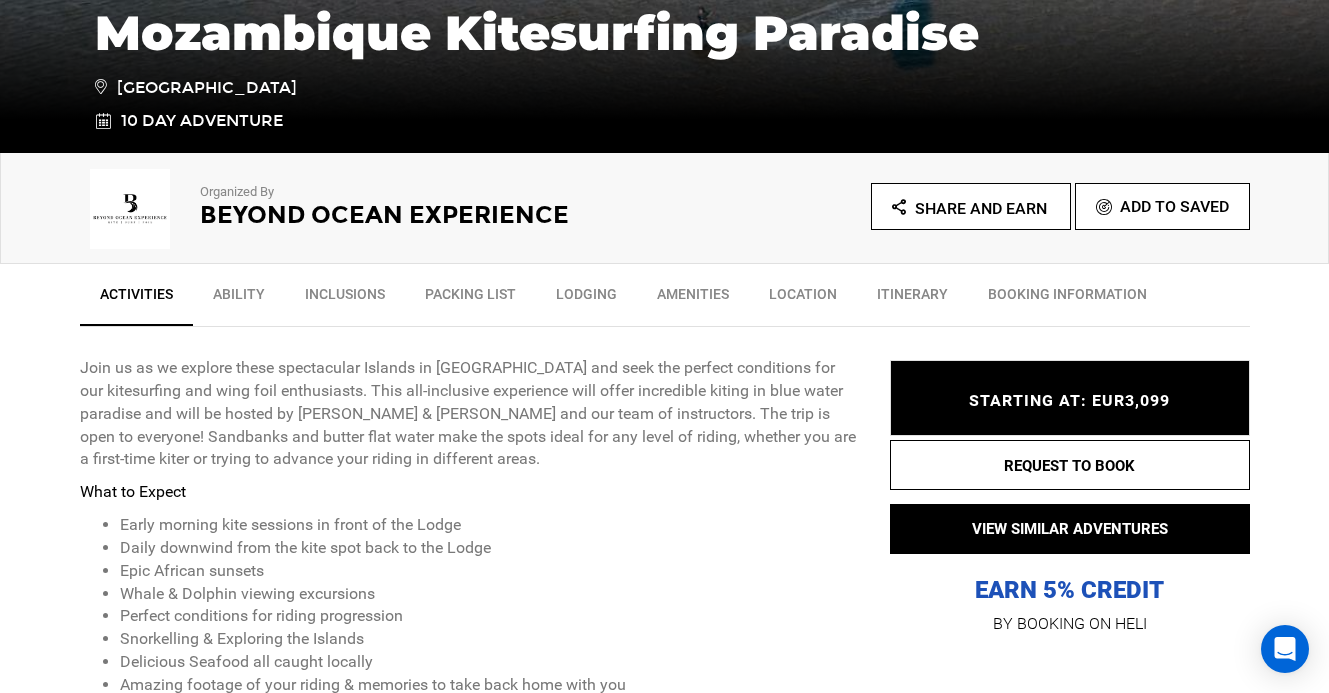 scroll, scrollTop: 524, scrollLeft: 0, axis: vertical 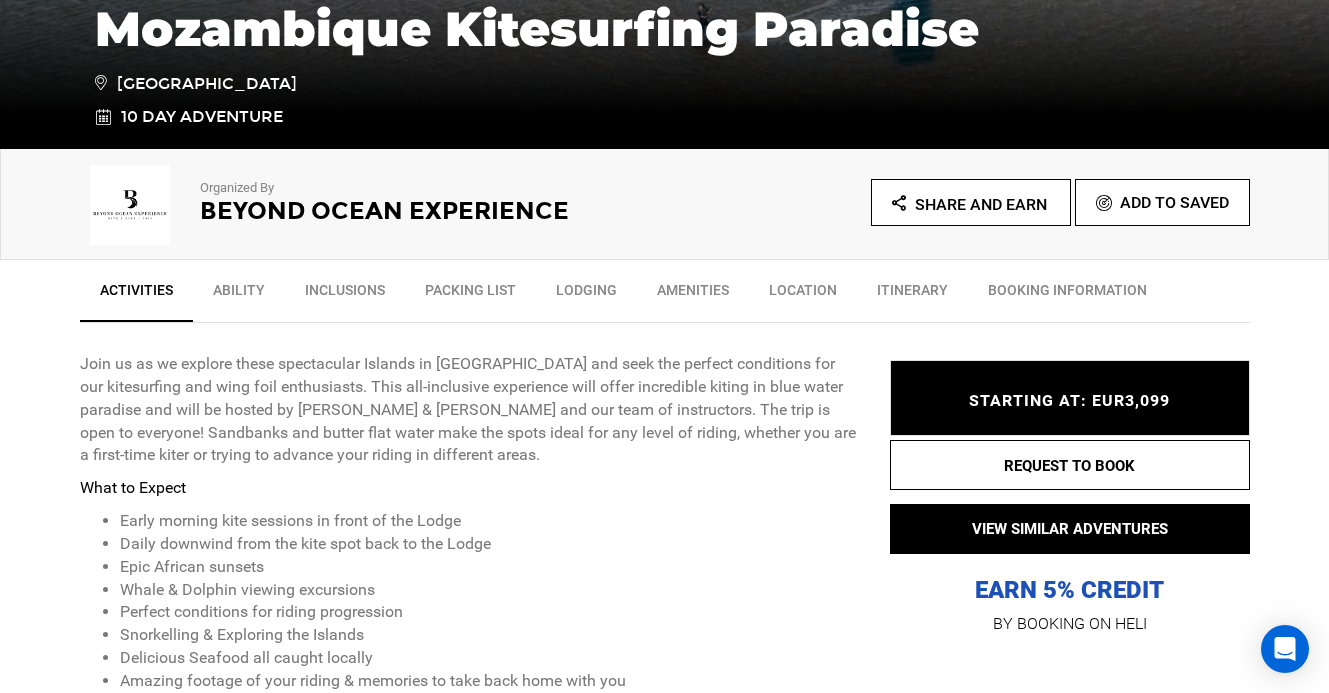 click on "Location" at bounding box center [803, 295] 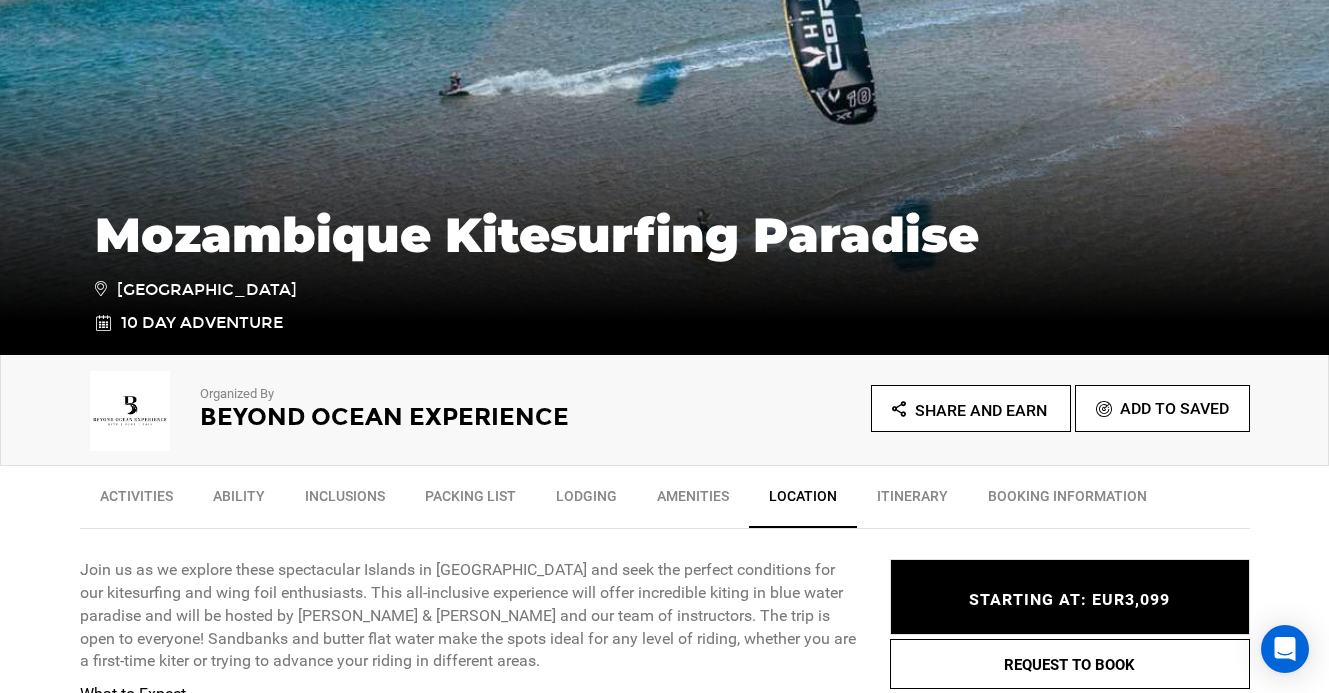 scroll, scrollTop: 319, scrollLeft: 0, axis: vertical 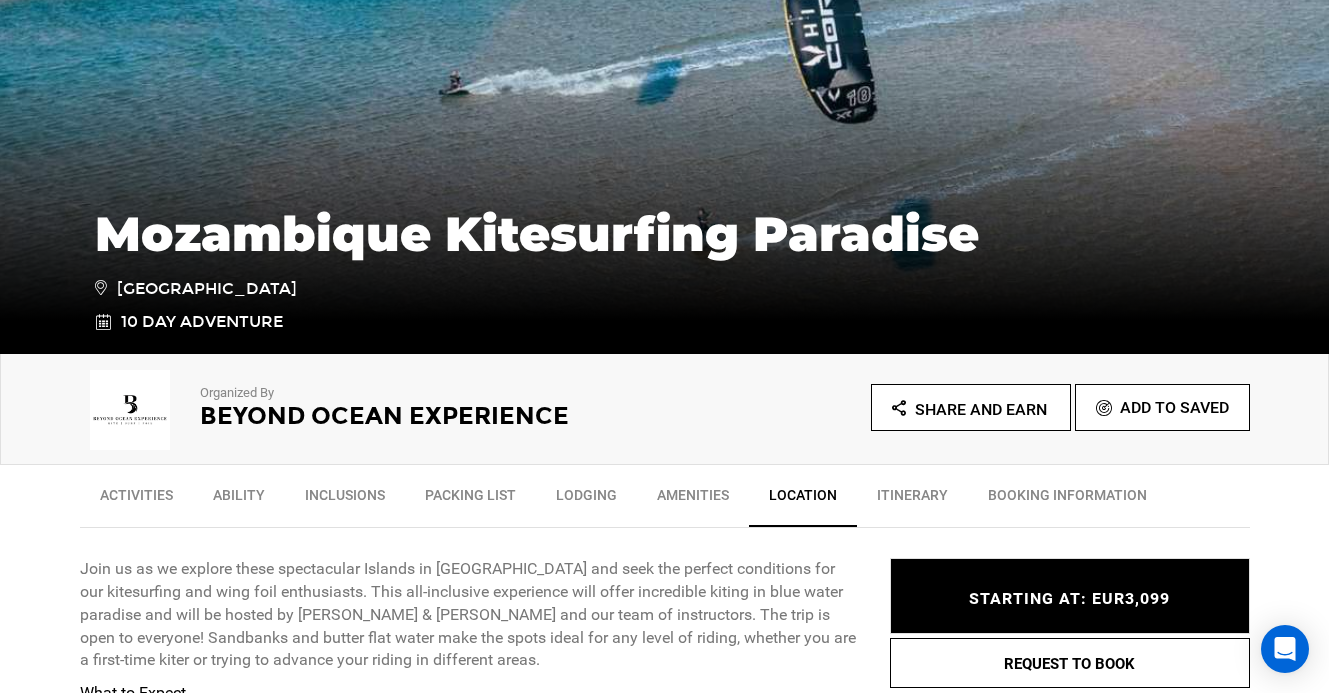 click on "Itinerary" at bounding box center (912, 500) 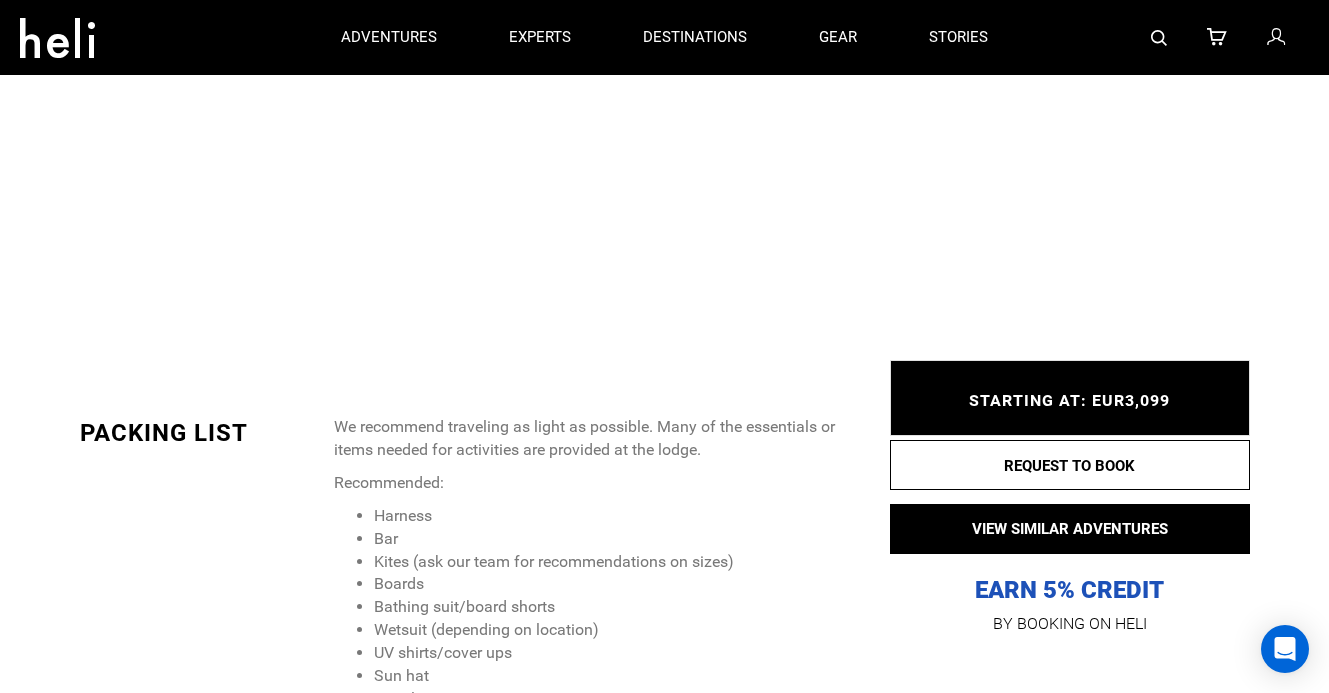 scroll, scrollTop: 3034, scrollLeft: 0, axis: vertical 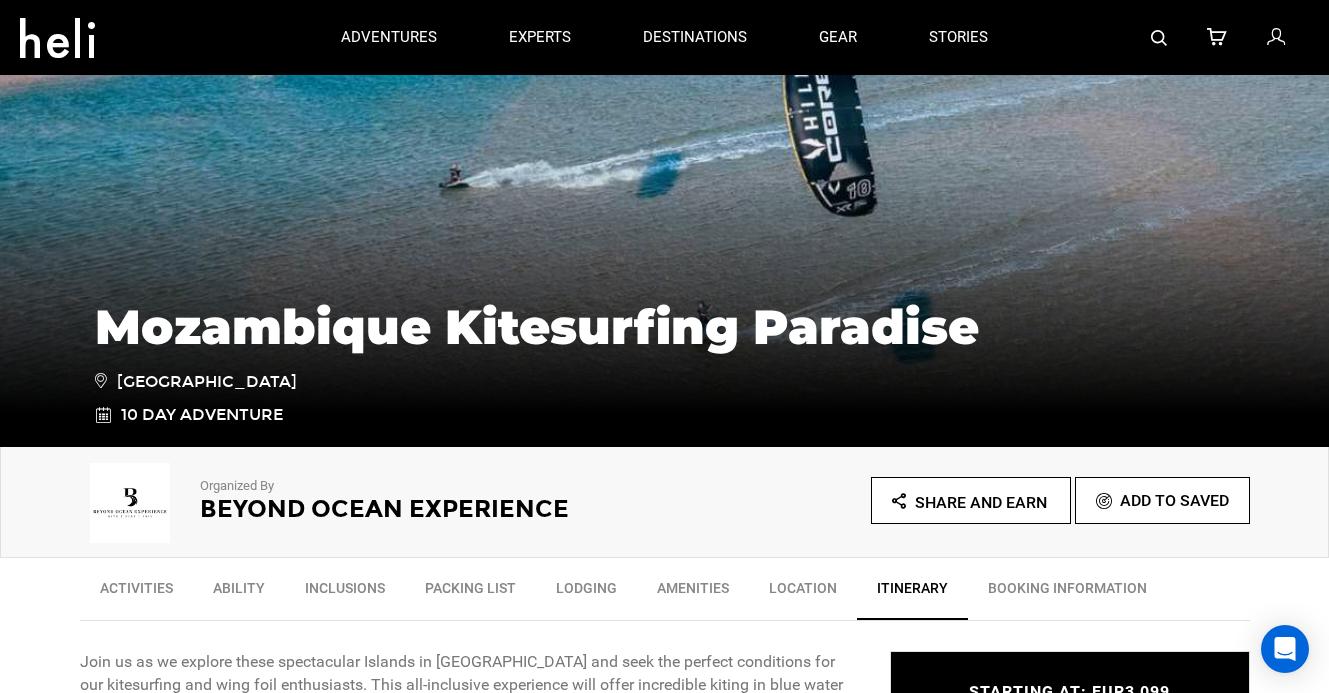 click on "Activities" at bounding box center (136, 593) 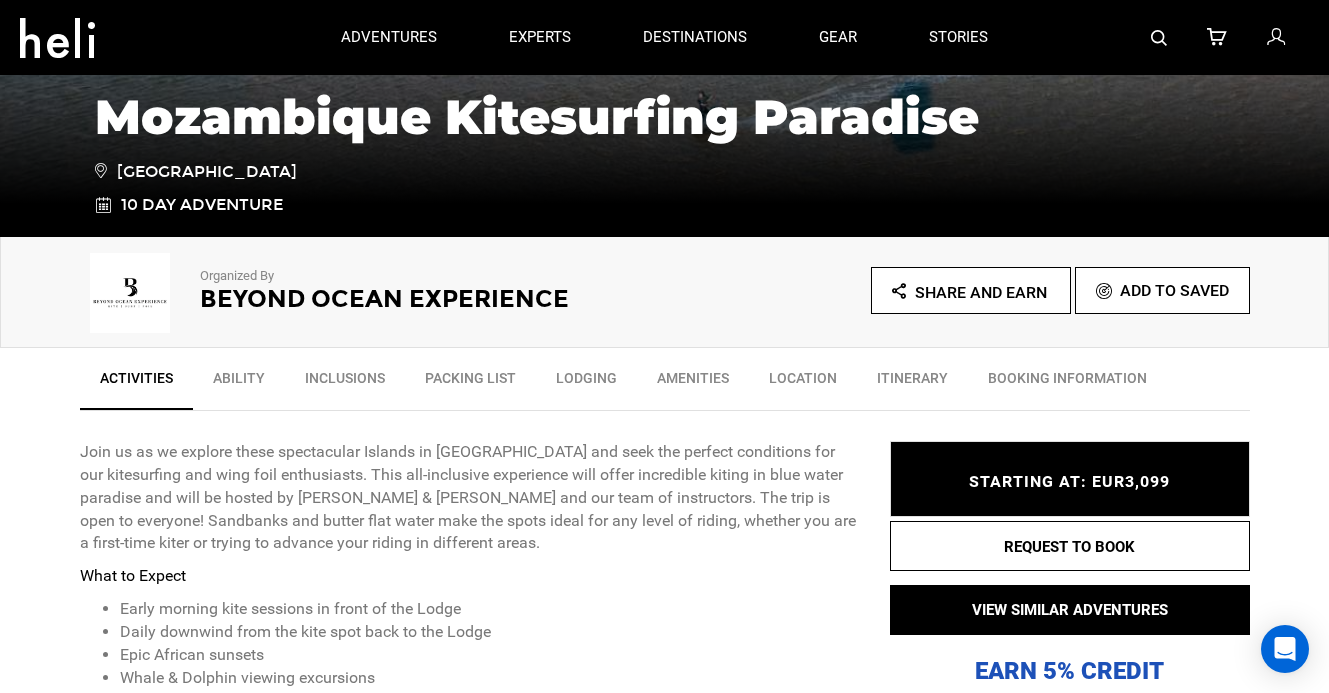 scroll, scrollTop: 418, scrollLeft: 0, axis: vertical 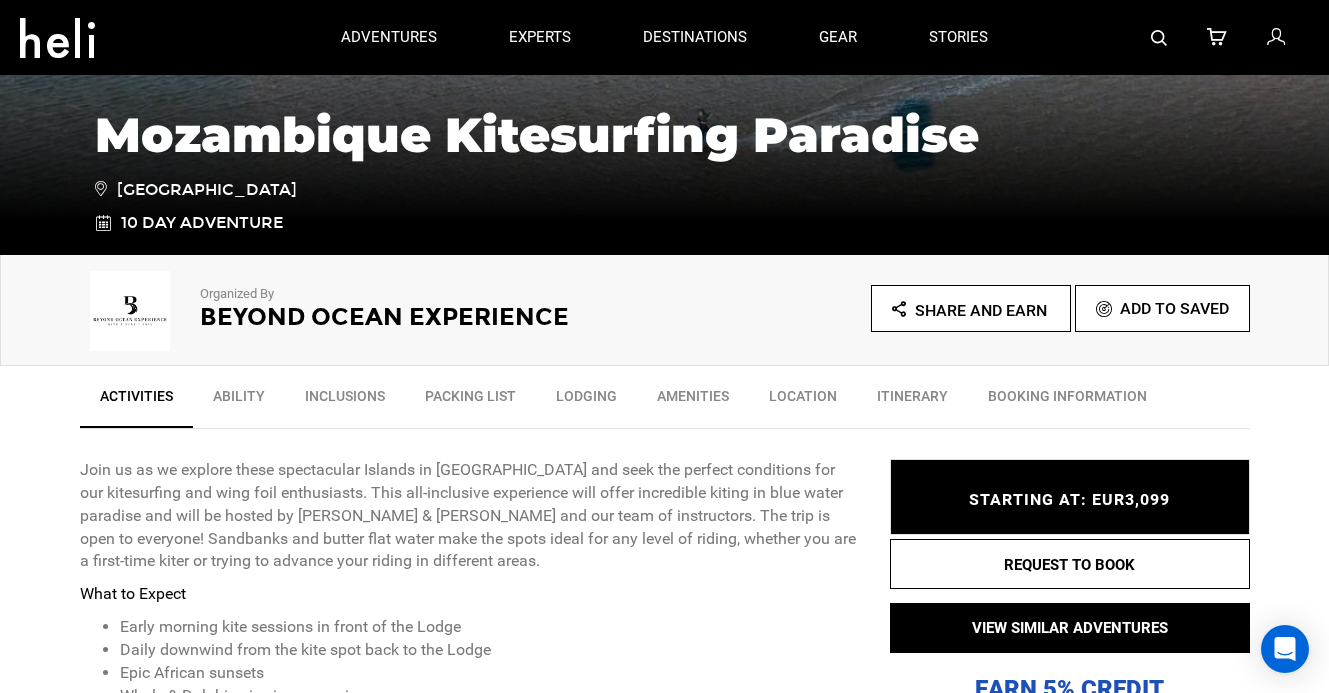 click on "BOOKING INFORMATION" at bounding box center (1067, 401) 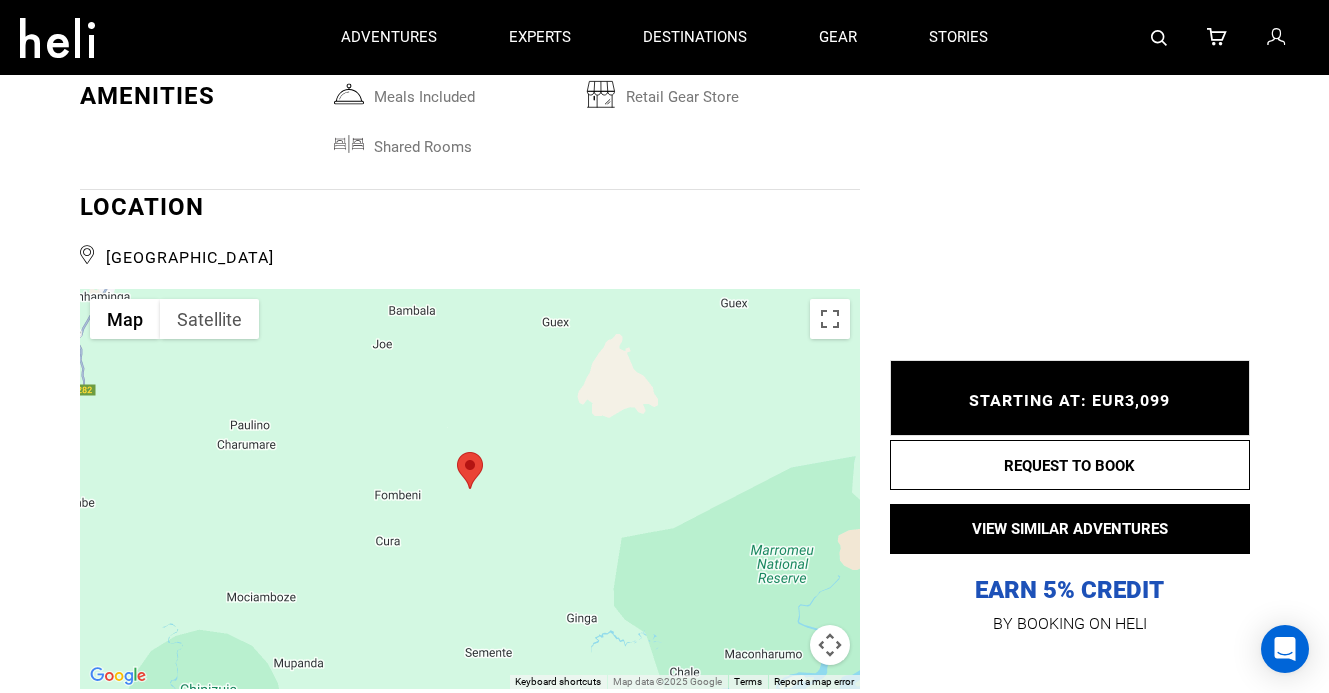scroll, scrollTop: 4356, scrollLeft: 0, axis: vertical 